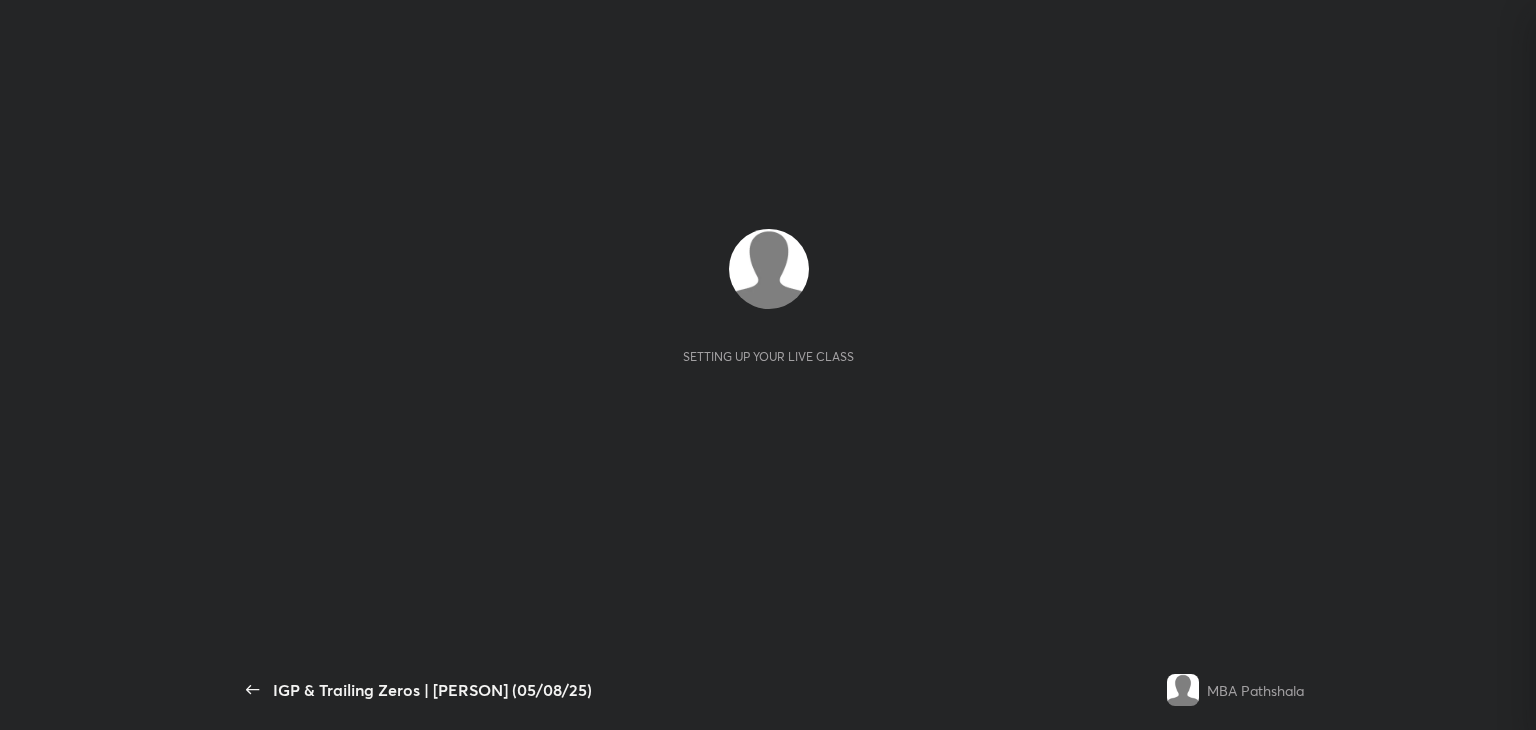 scroll, scrollTop: 0, scrollLeft: 0, axis: both 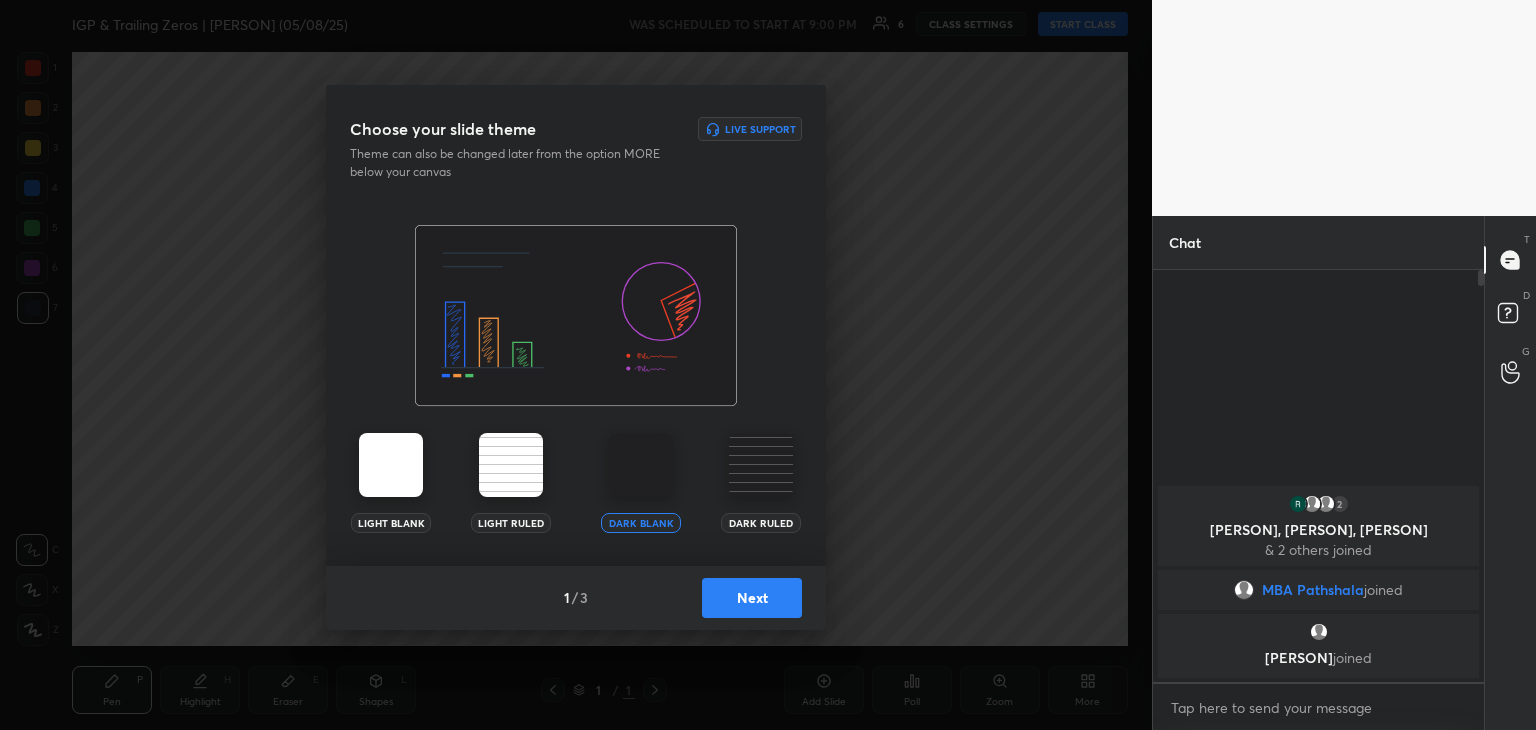 click on "Next" at bounding box center [752, 598] 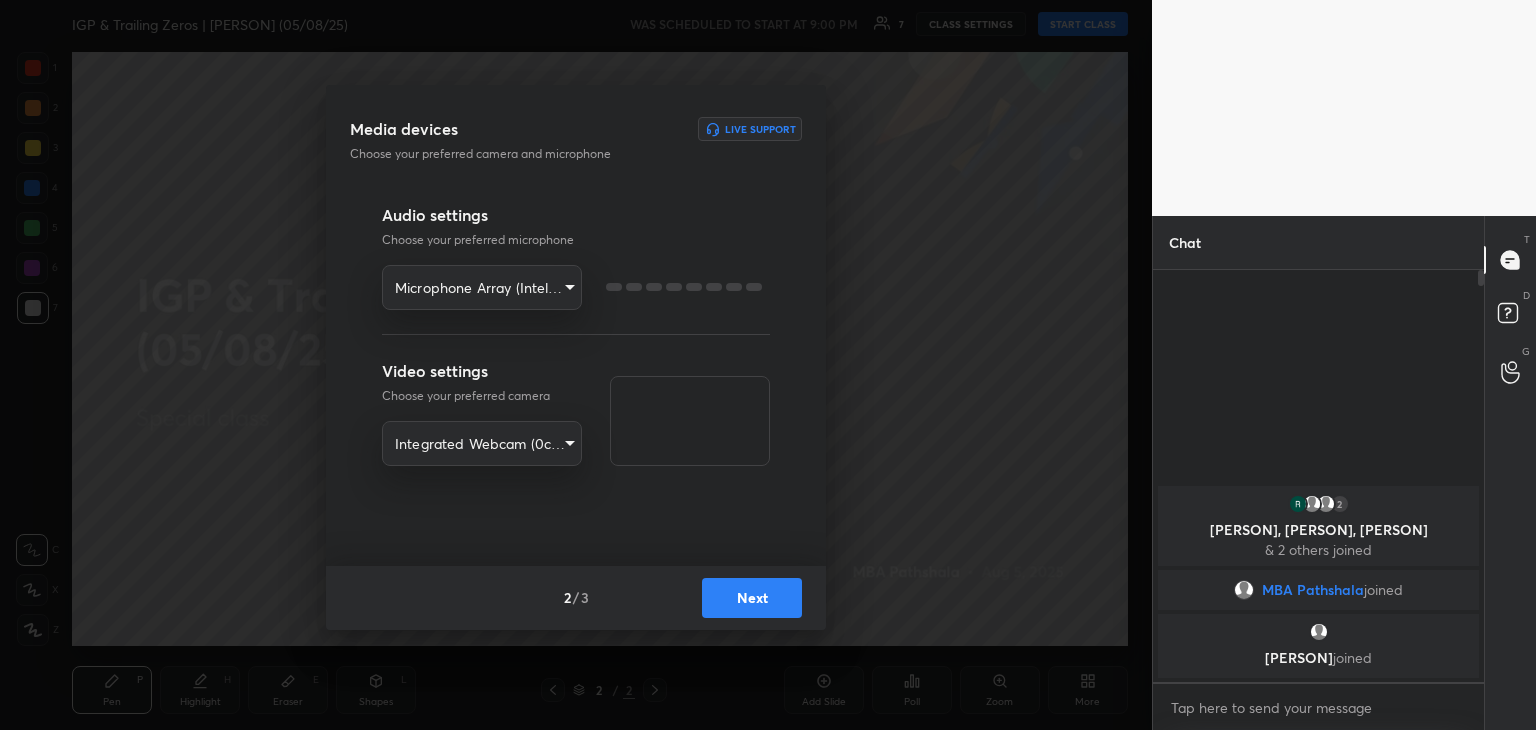 click on "Next" at bounding box center [752, 598] 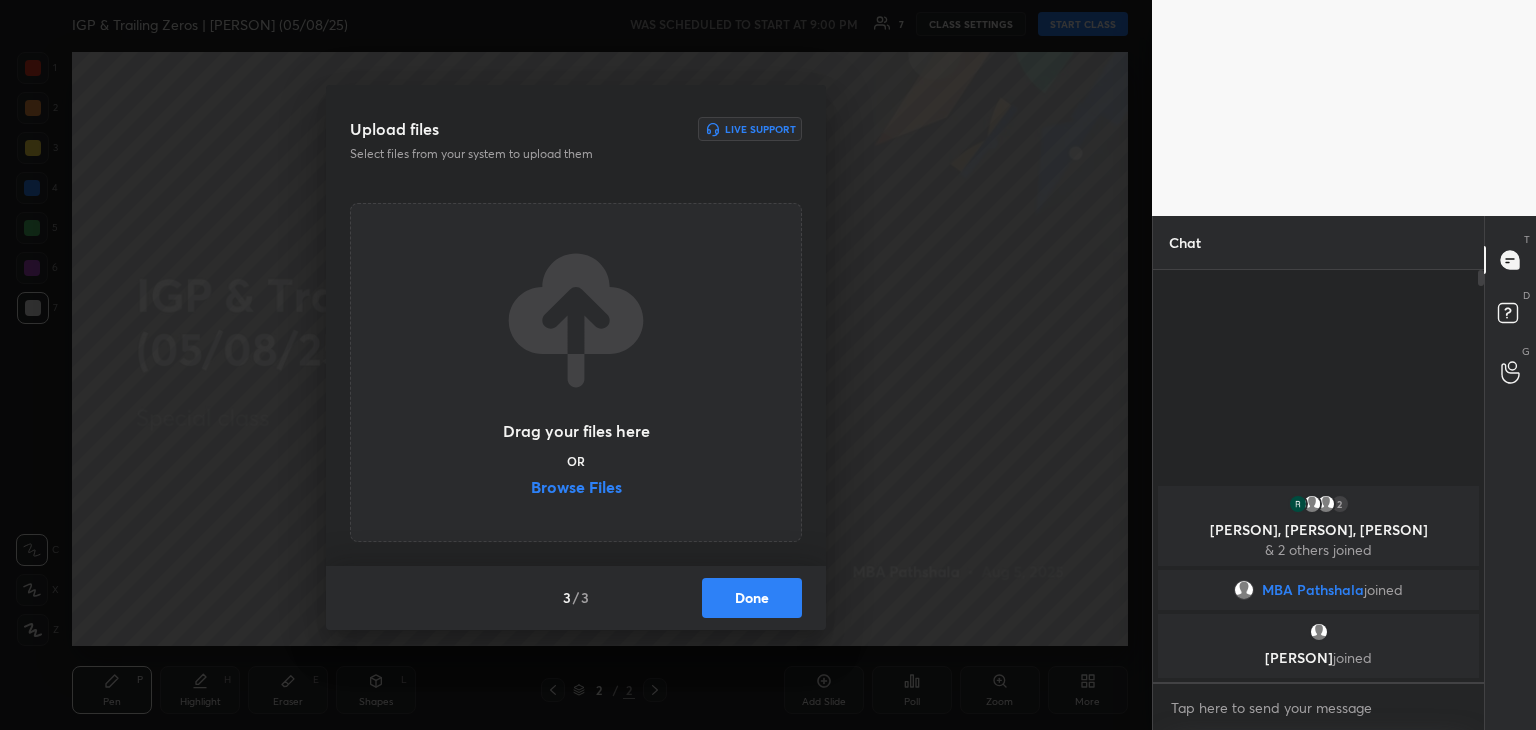 click on "Browse Files" at bounding box center (576, 489) 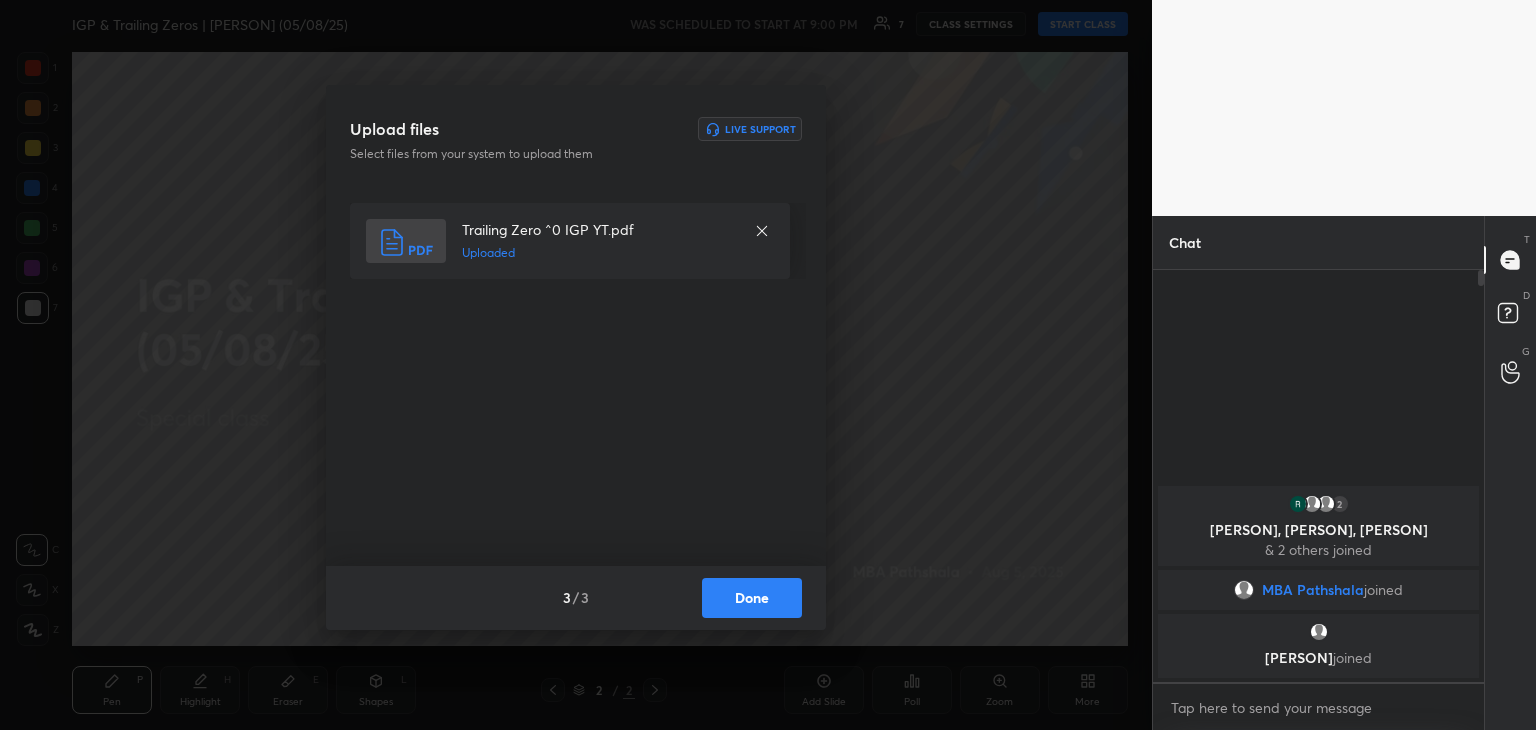 click on "Done" at bounding box center [752, 598] 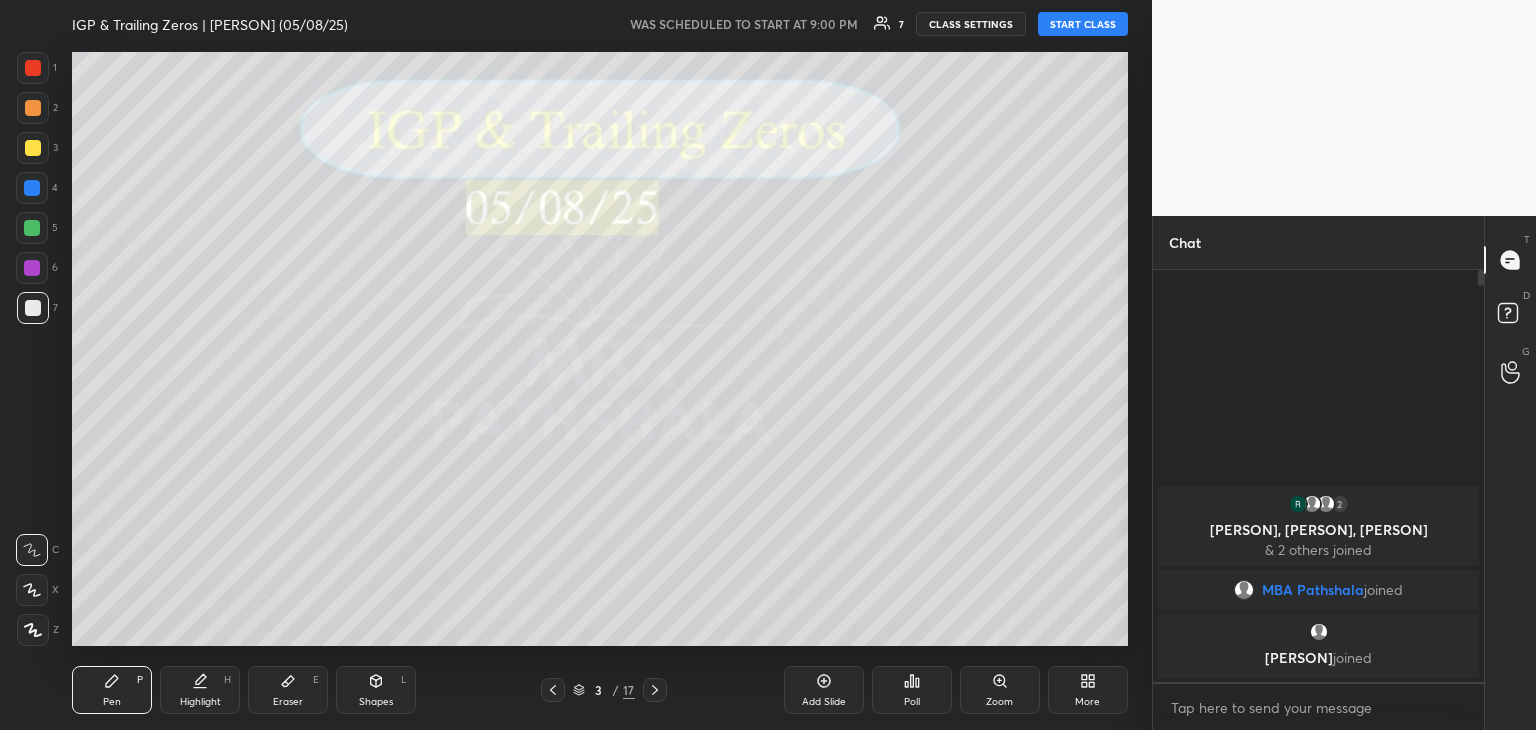 click on "START CLASS" at bounding box center (1083, 24) 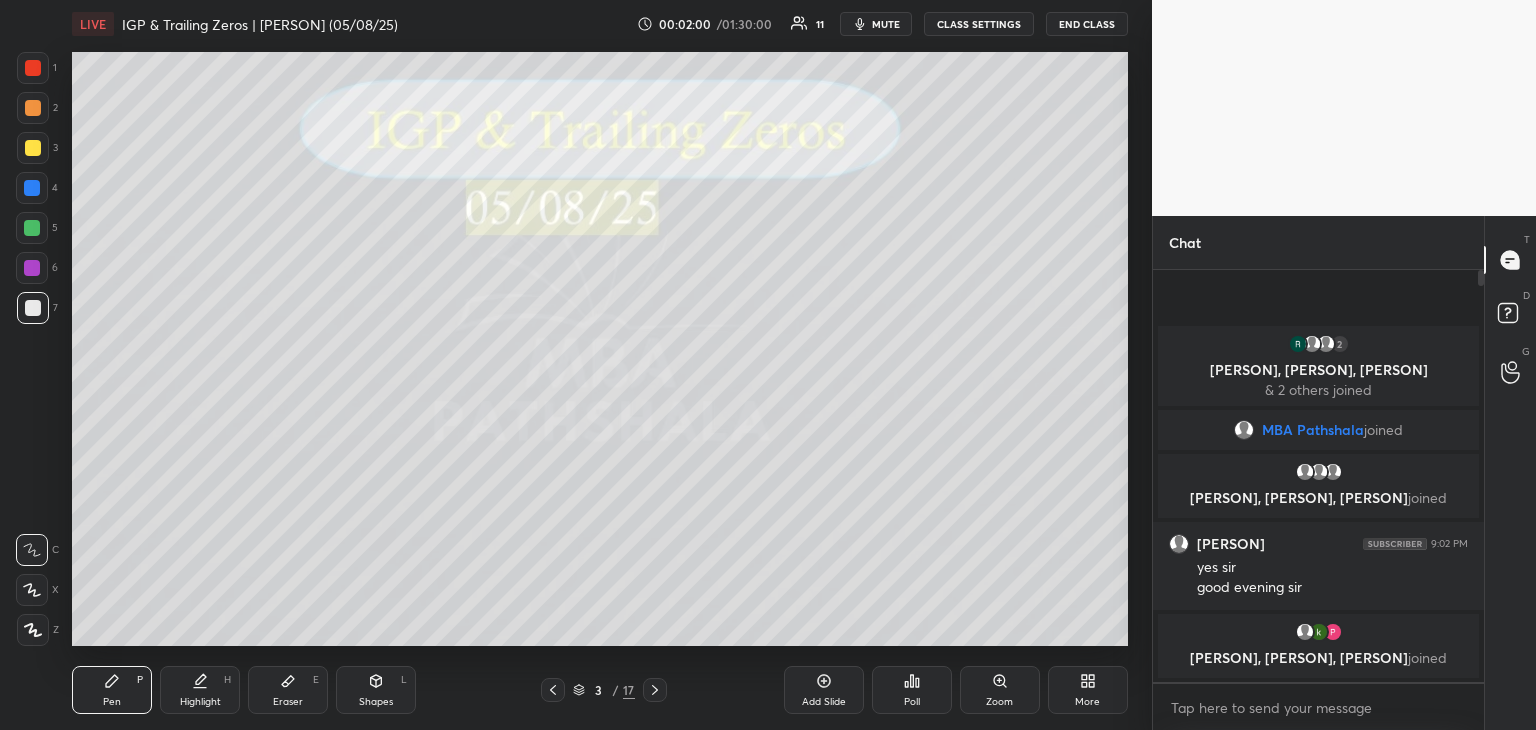 click on "[PERSON] 9:02 PM yes sir good evening sir" at bounding box center (1318, 566) 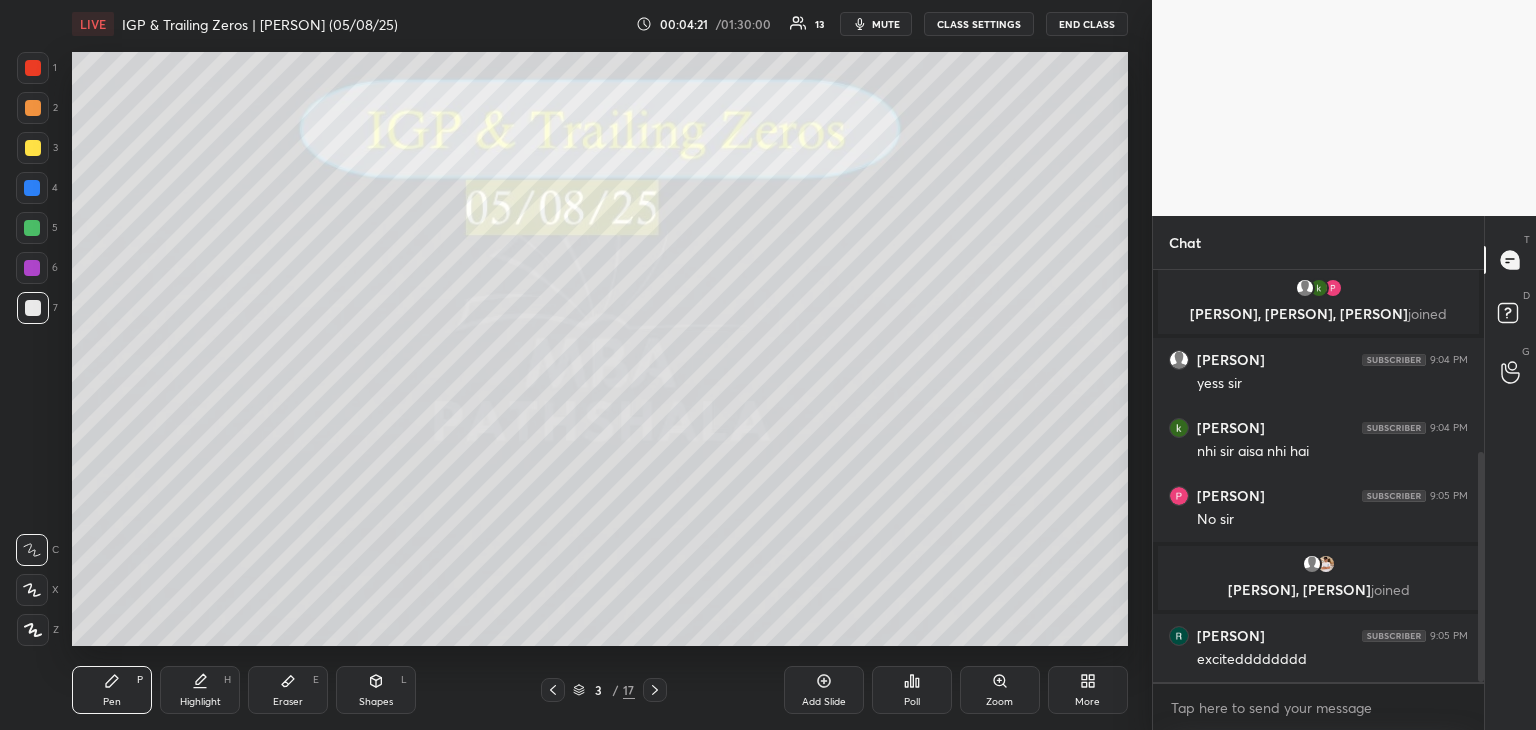 scroll, scrollTop: 326, scrollLeft: 0, axis: vertical 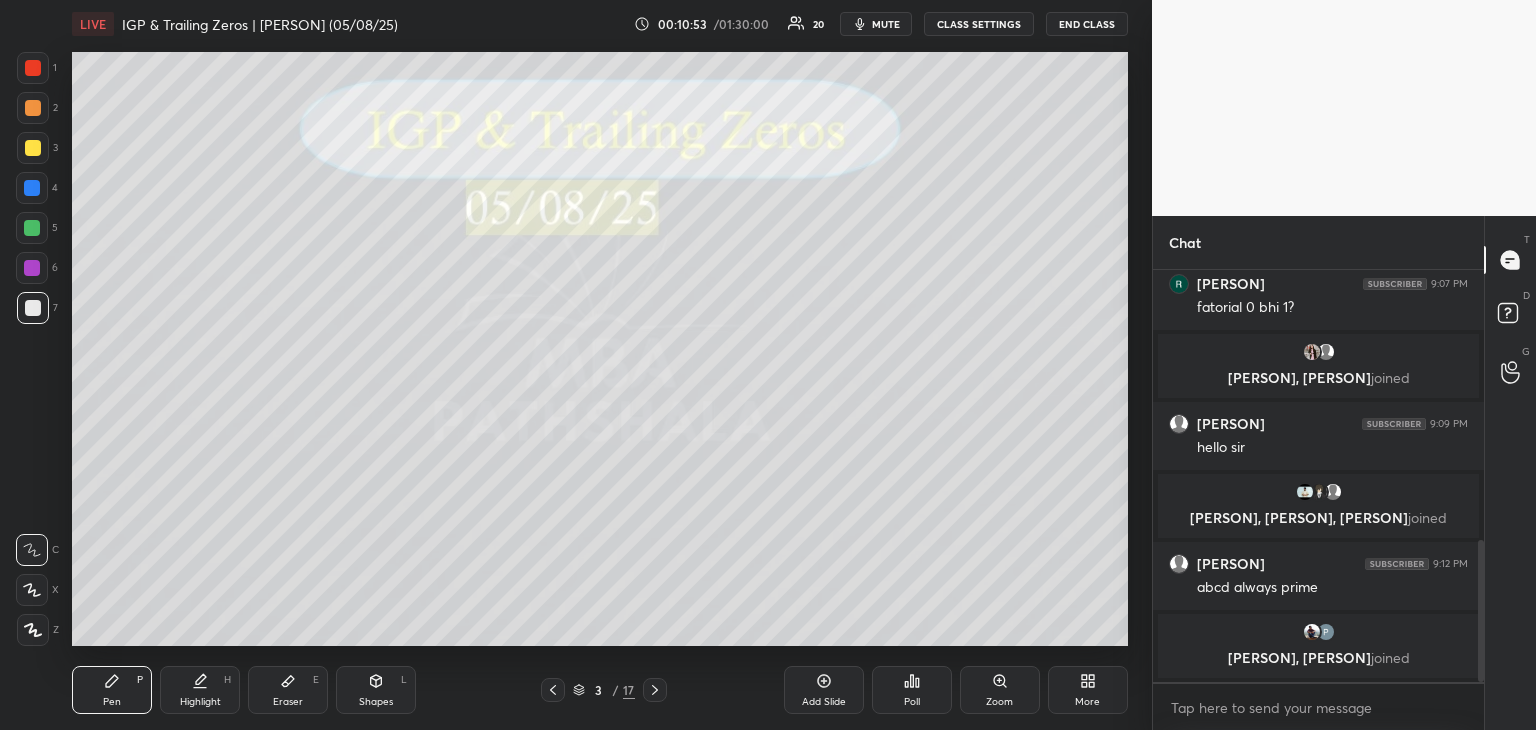 click at bounding box center [33, 108] 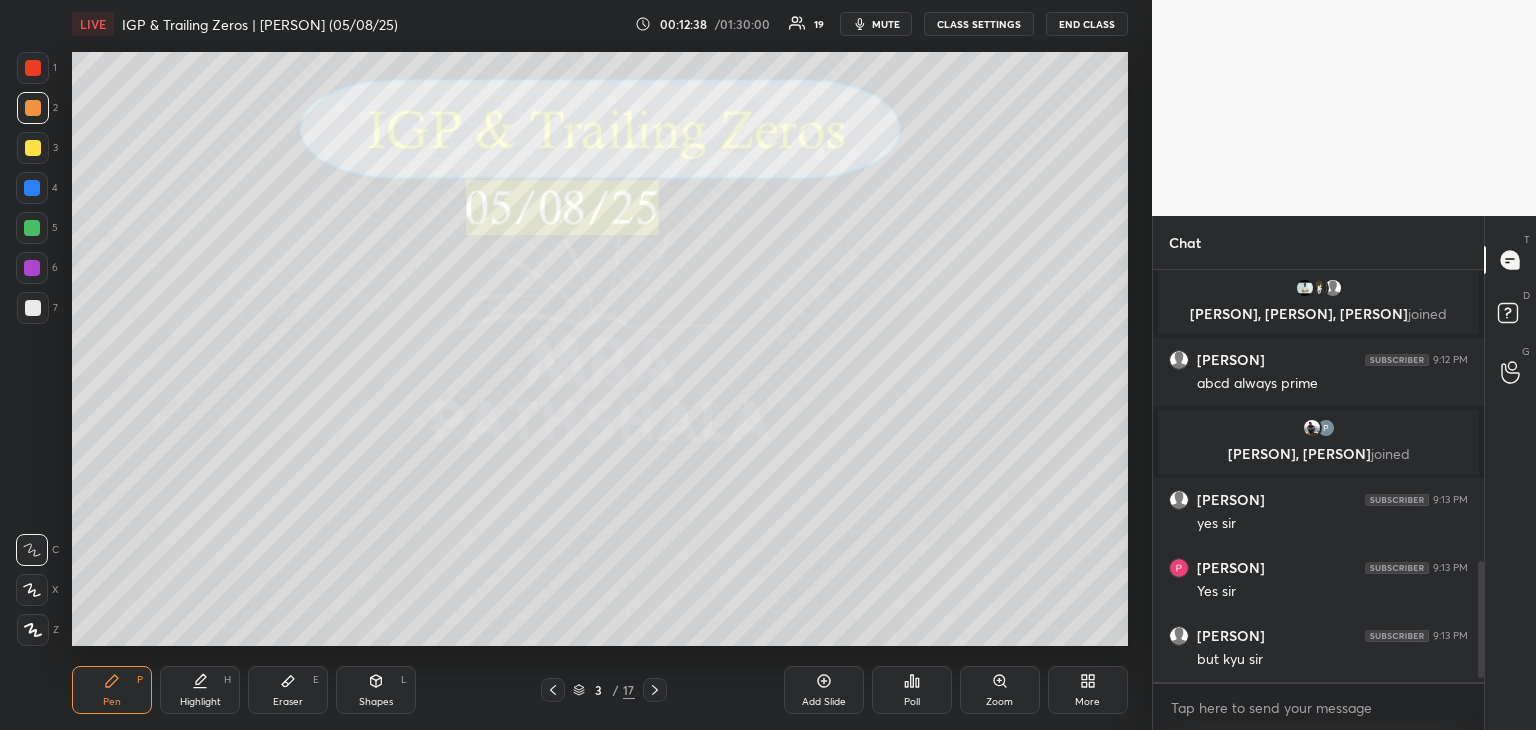 scroll, scrollTop: 1056, scrollLeft: 0, axis: vertical 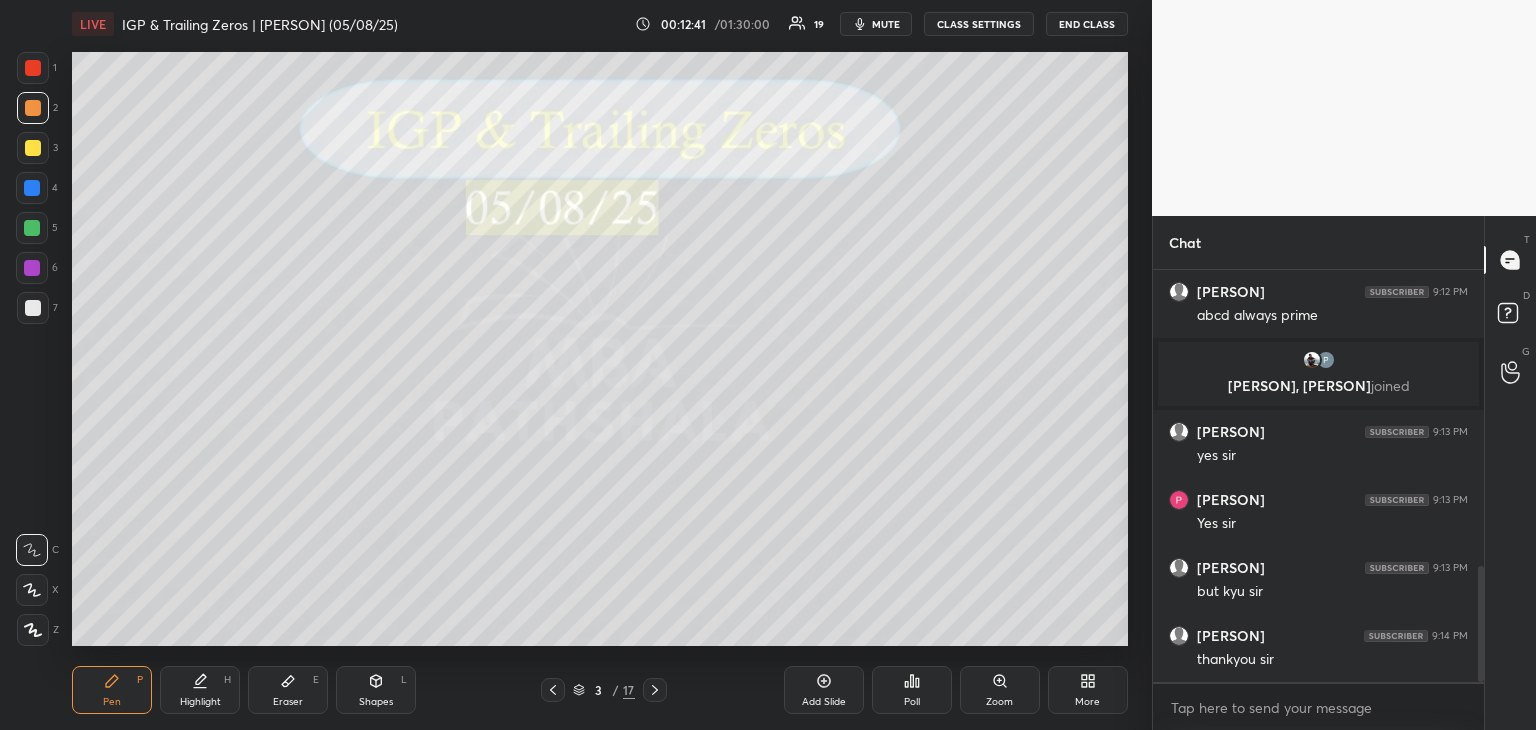 click 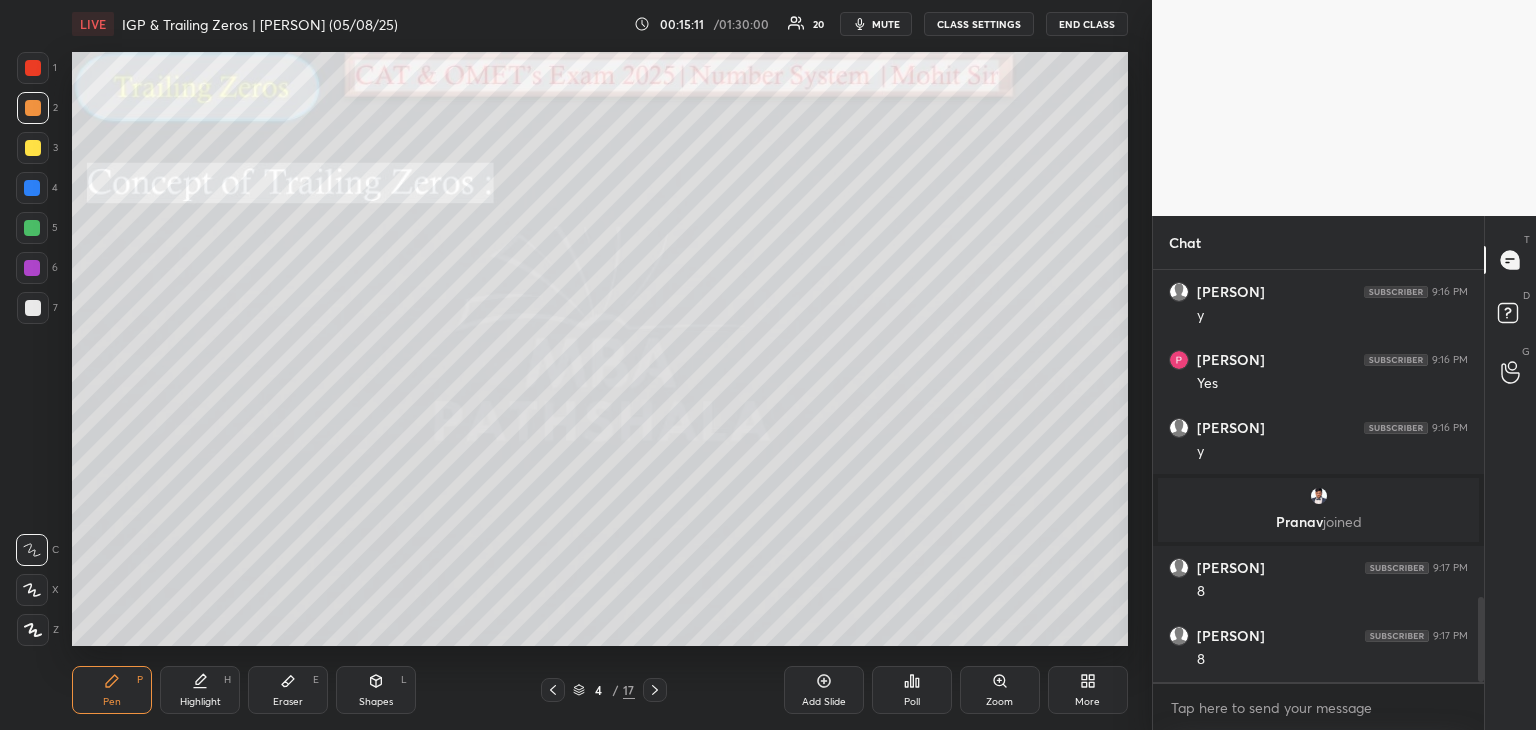 scroll, scrollTop: 1582, scrollLeft: 0, axis: vertical 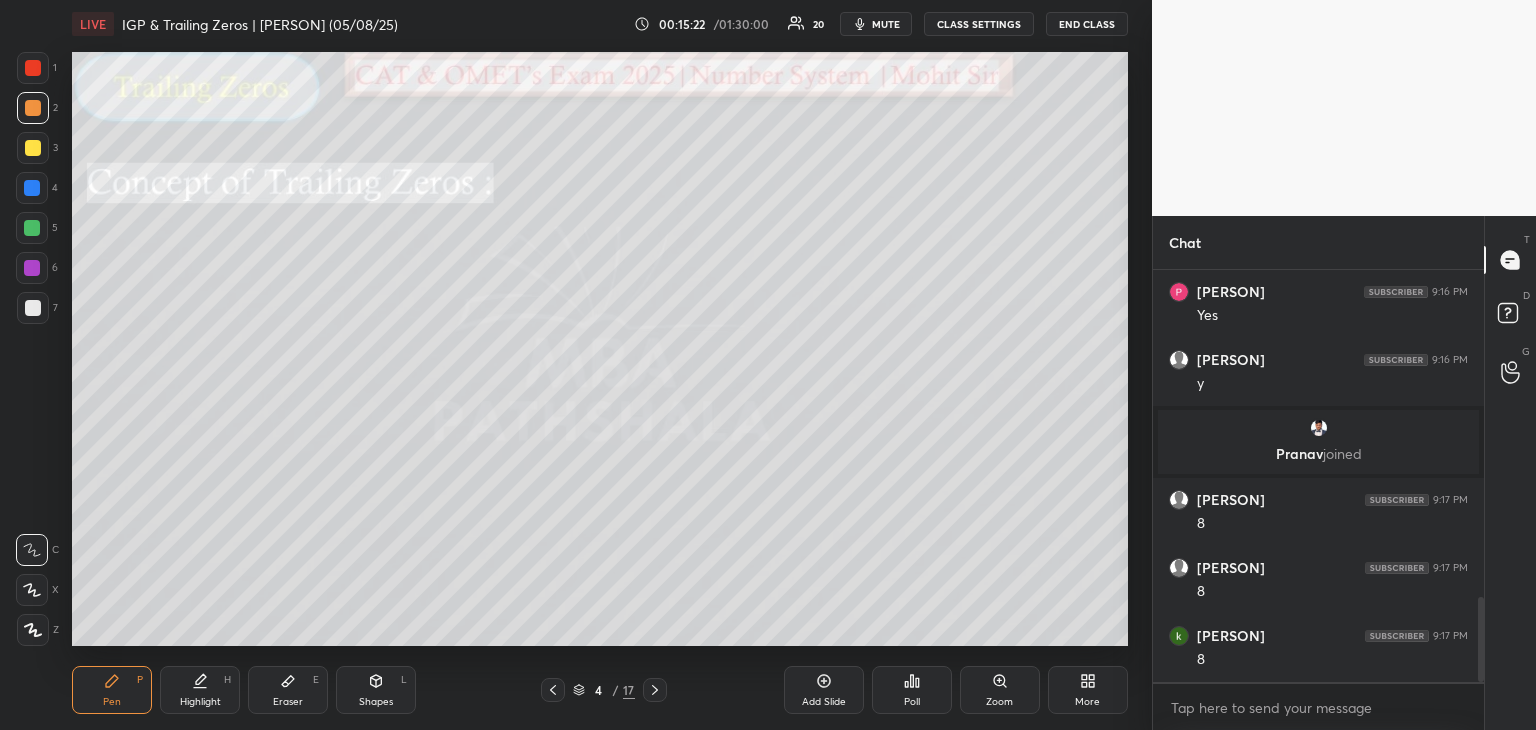 click at bounding box center (33, 148) 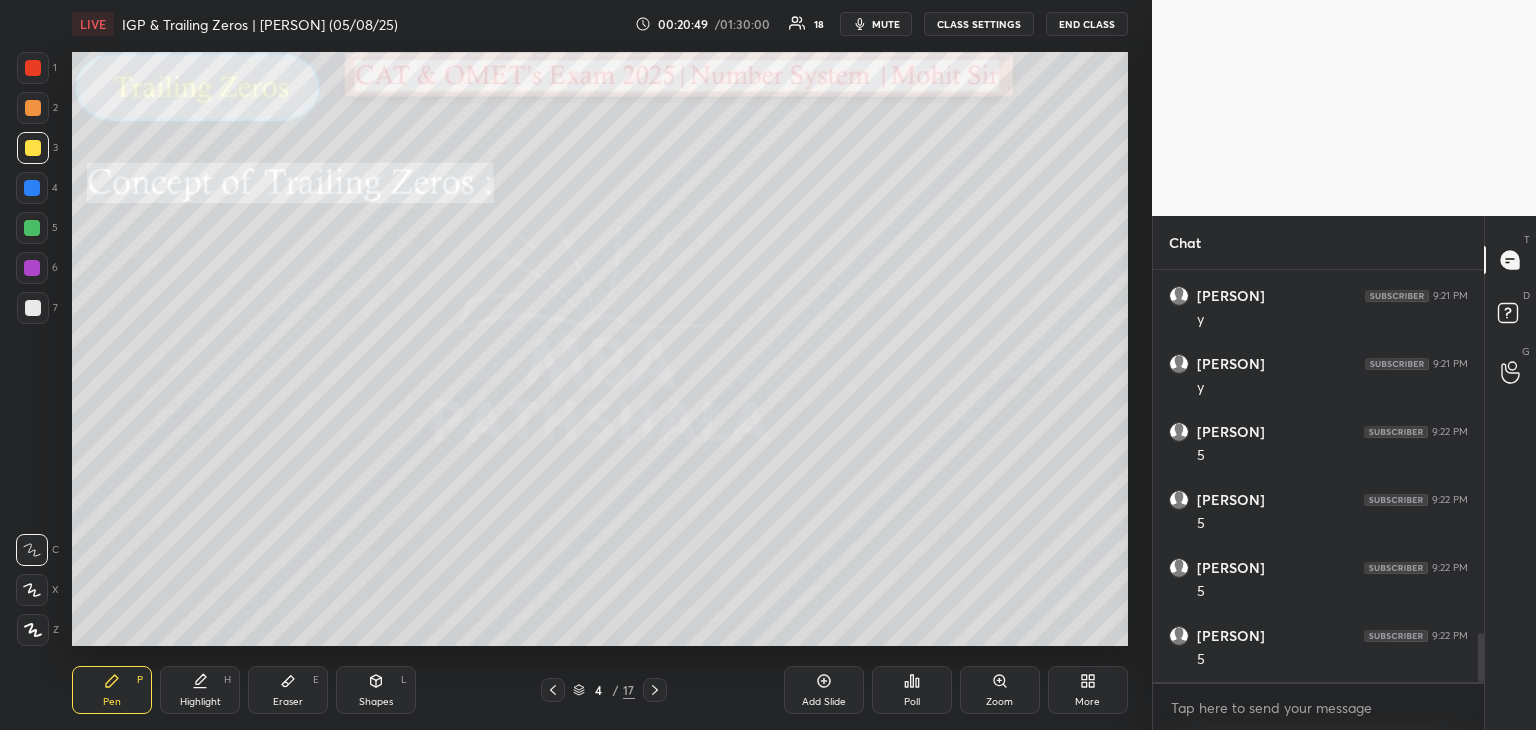 scroll, scrollTop: 3118, scrollLeft: 0, axis: vertical 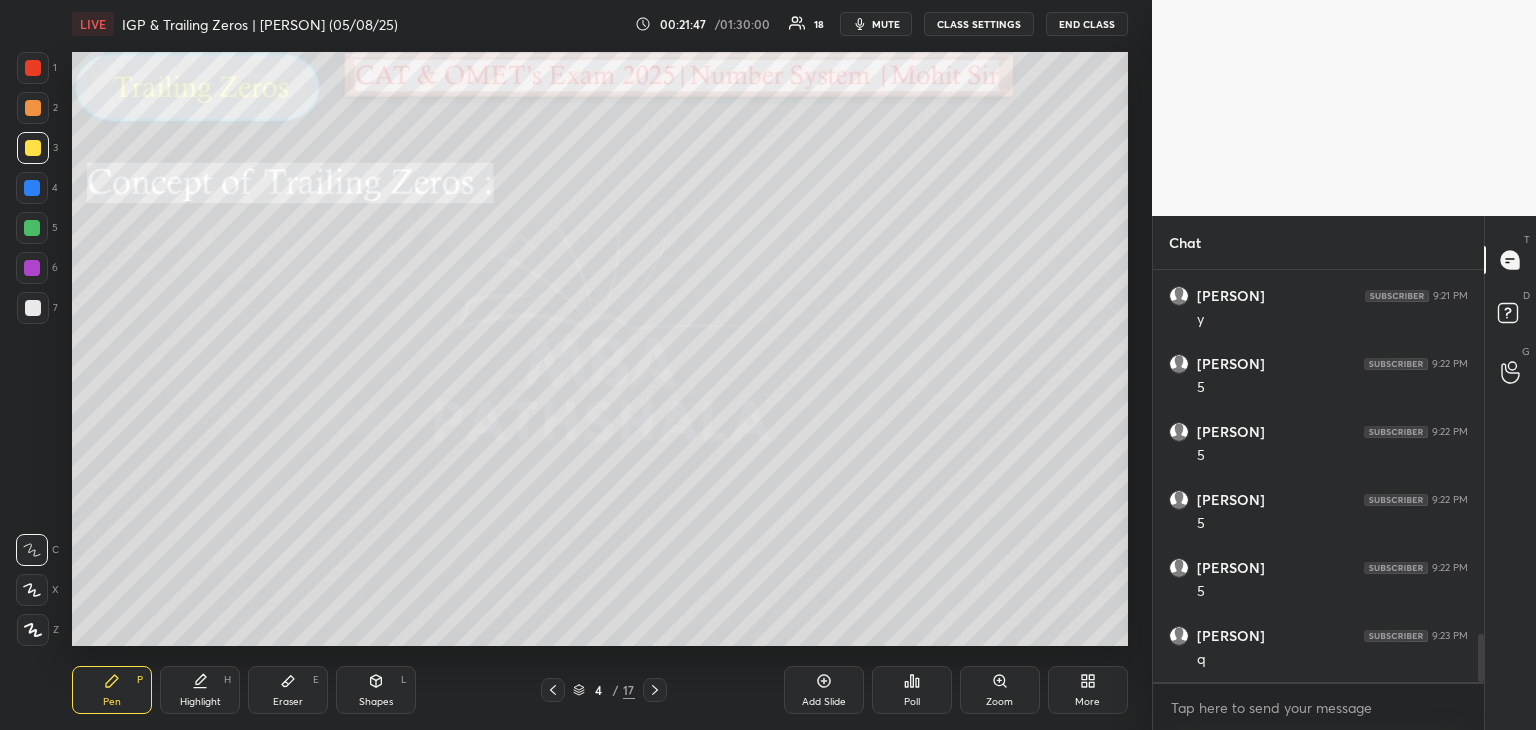 click 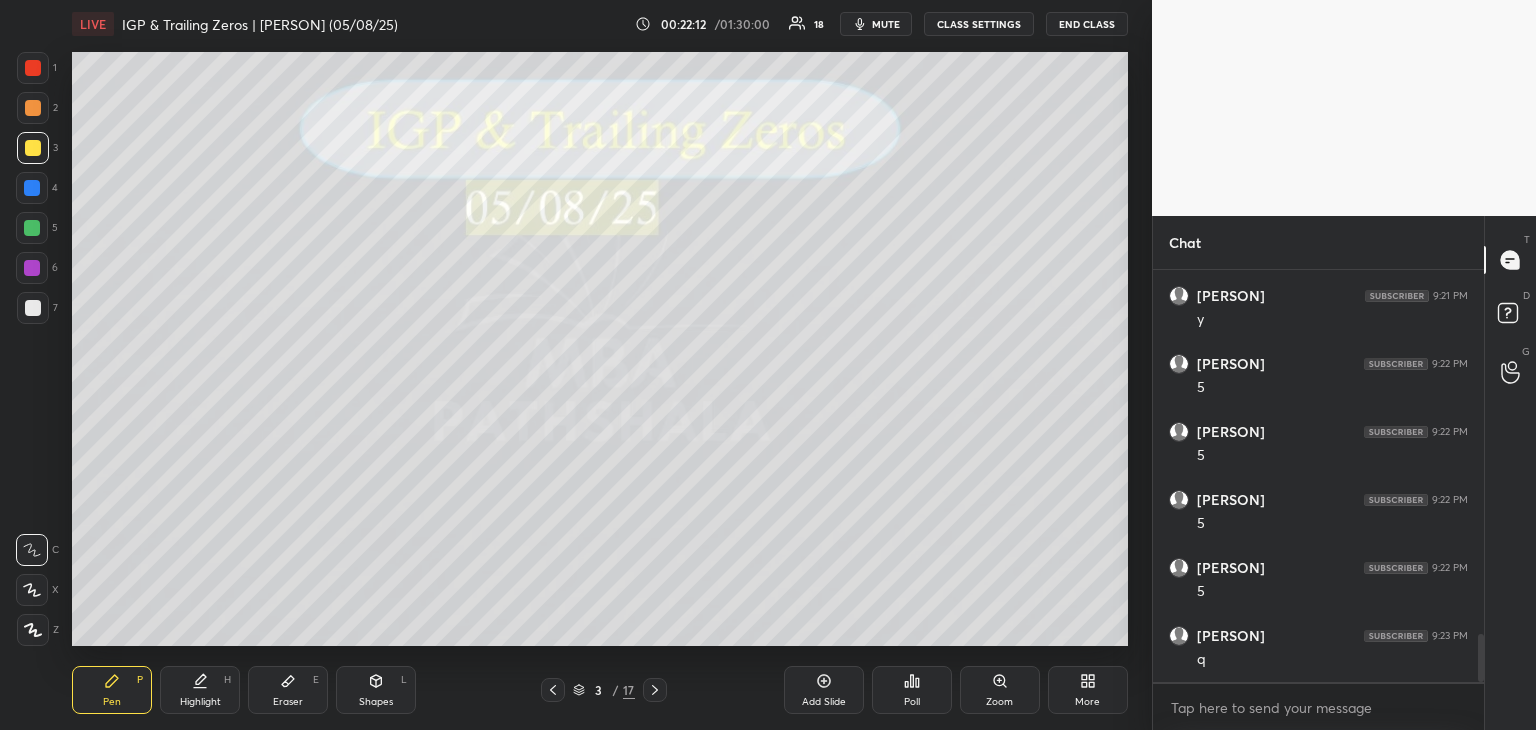 click on "Setting up your live class Poll for   secs No correct answer Start poll" at bounding box center (600, 349) 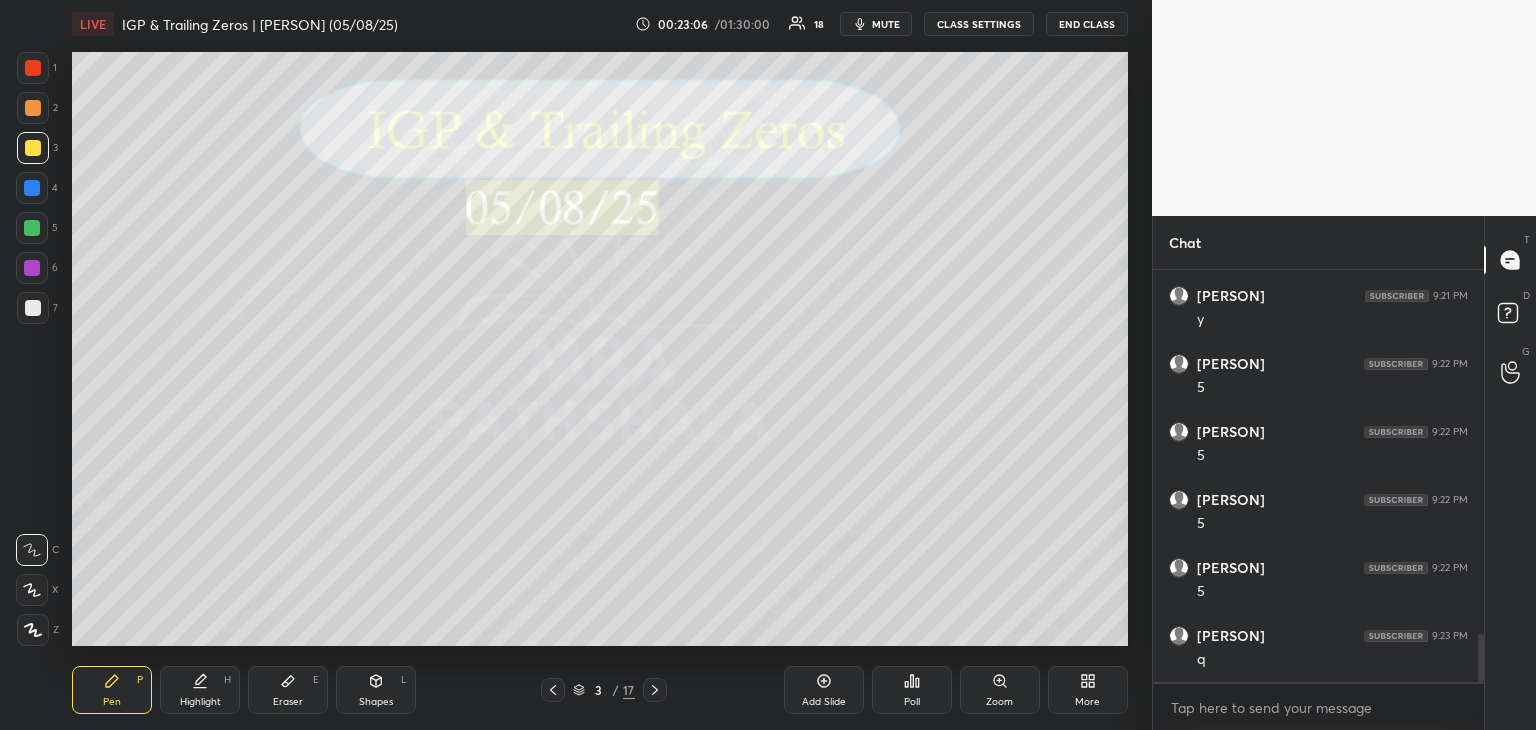 click 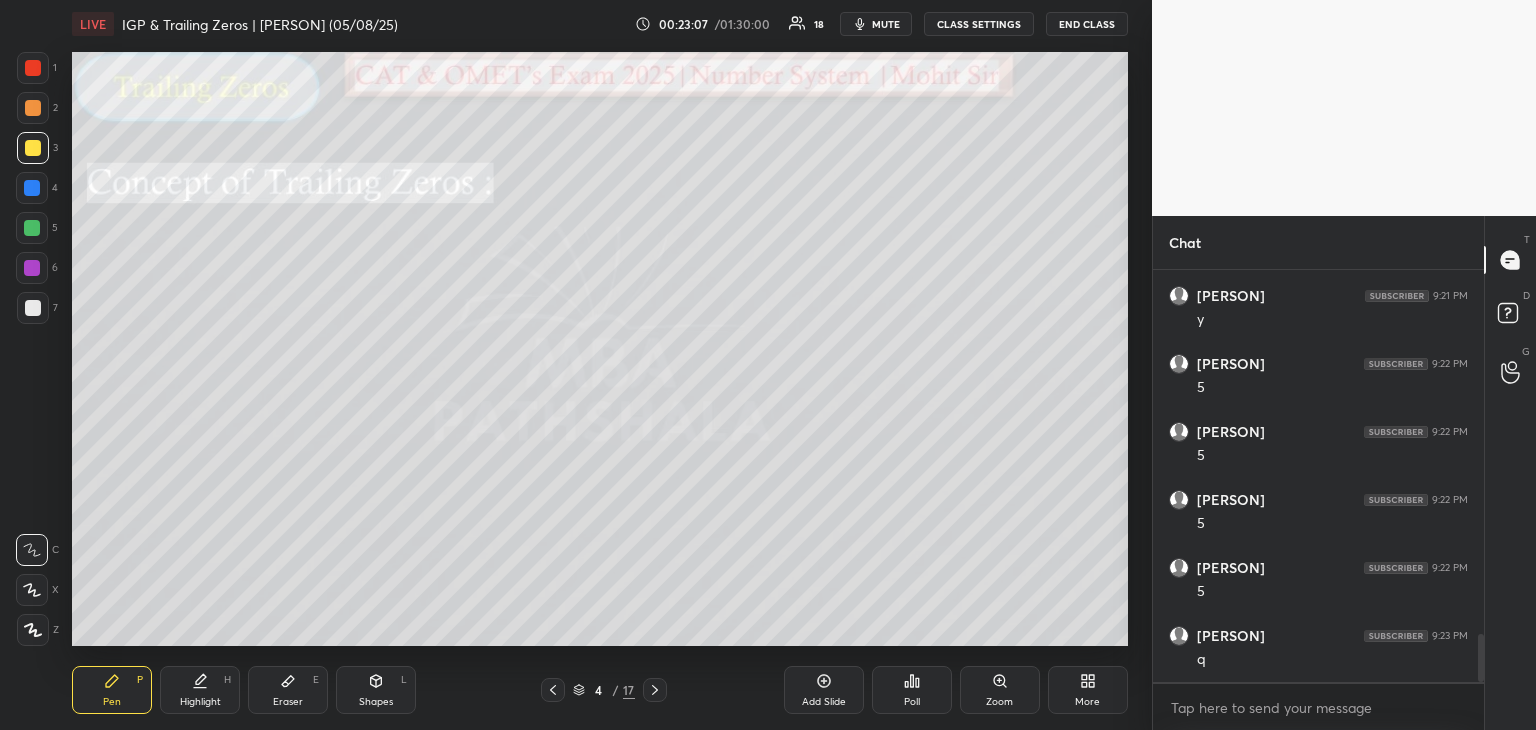 click 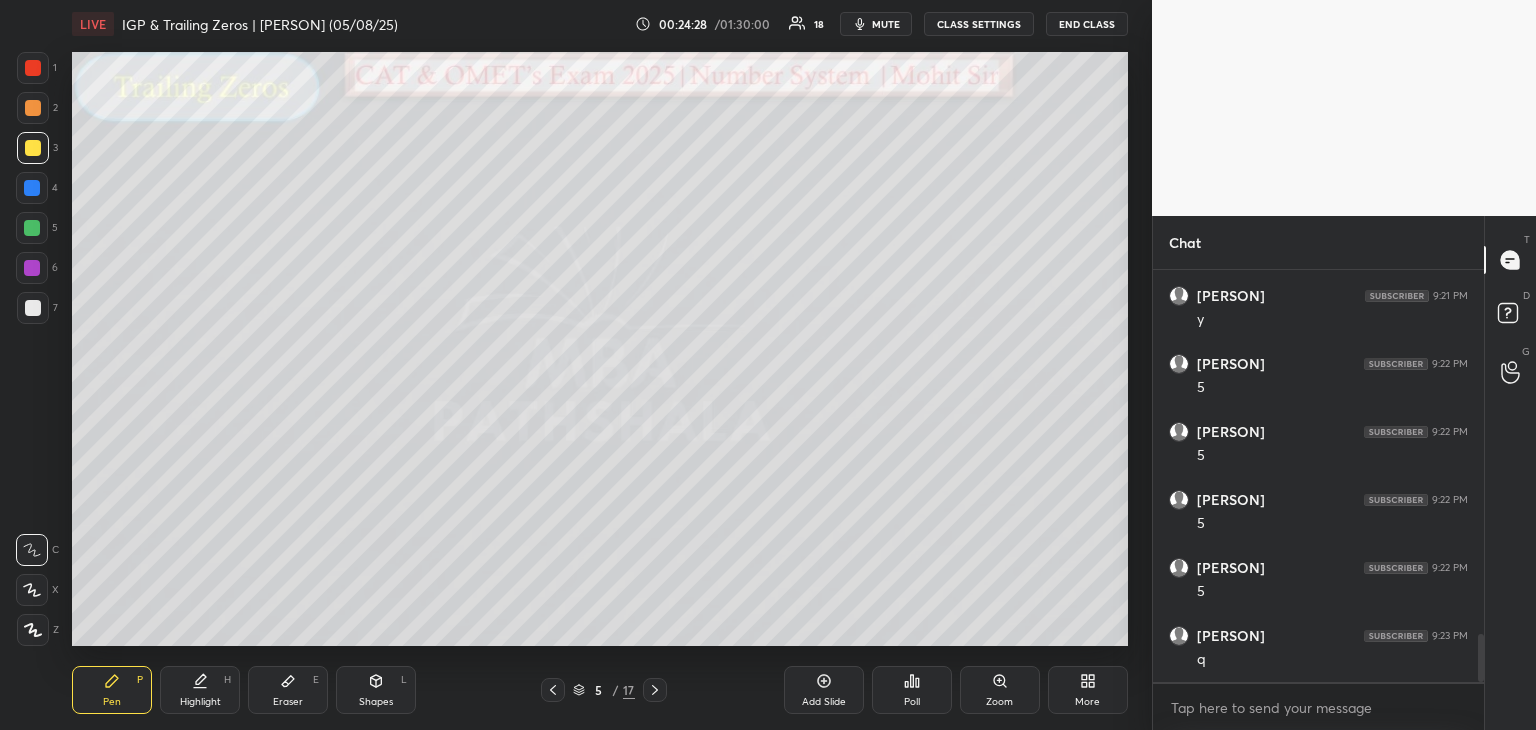 scroll, scrollTop: 3186, scrollLeft: 0, axis: vertical 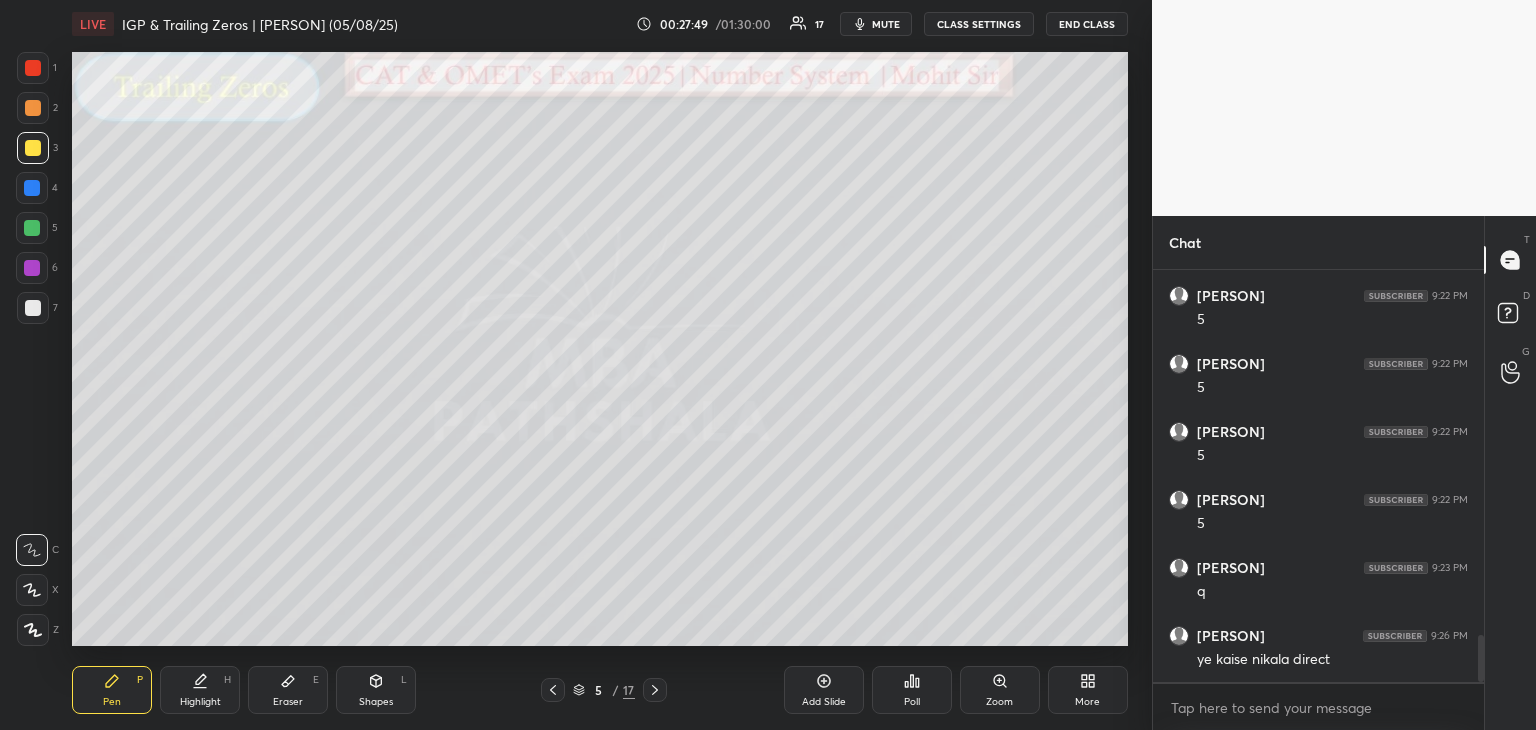 click 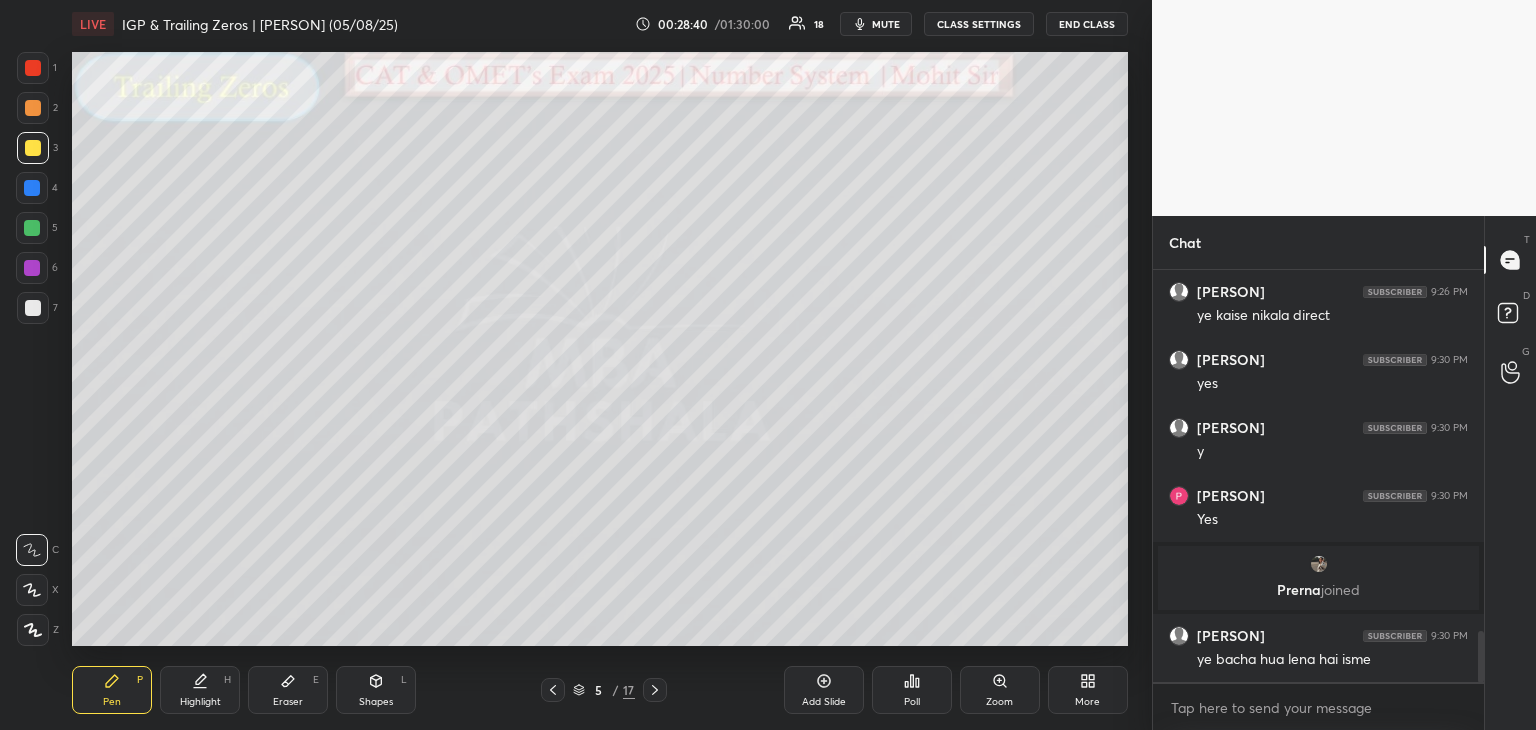 scroll, scrollTop: 3002, scrollLeft: 0, axis: vertical 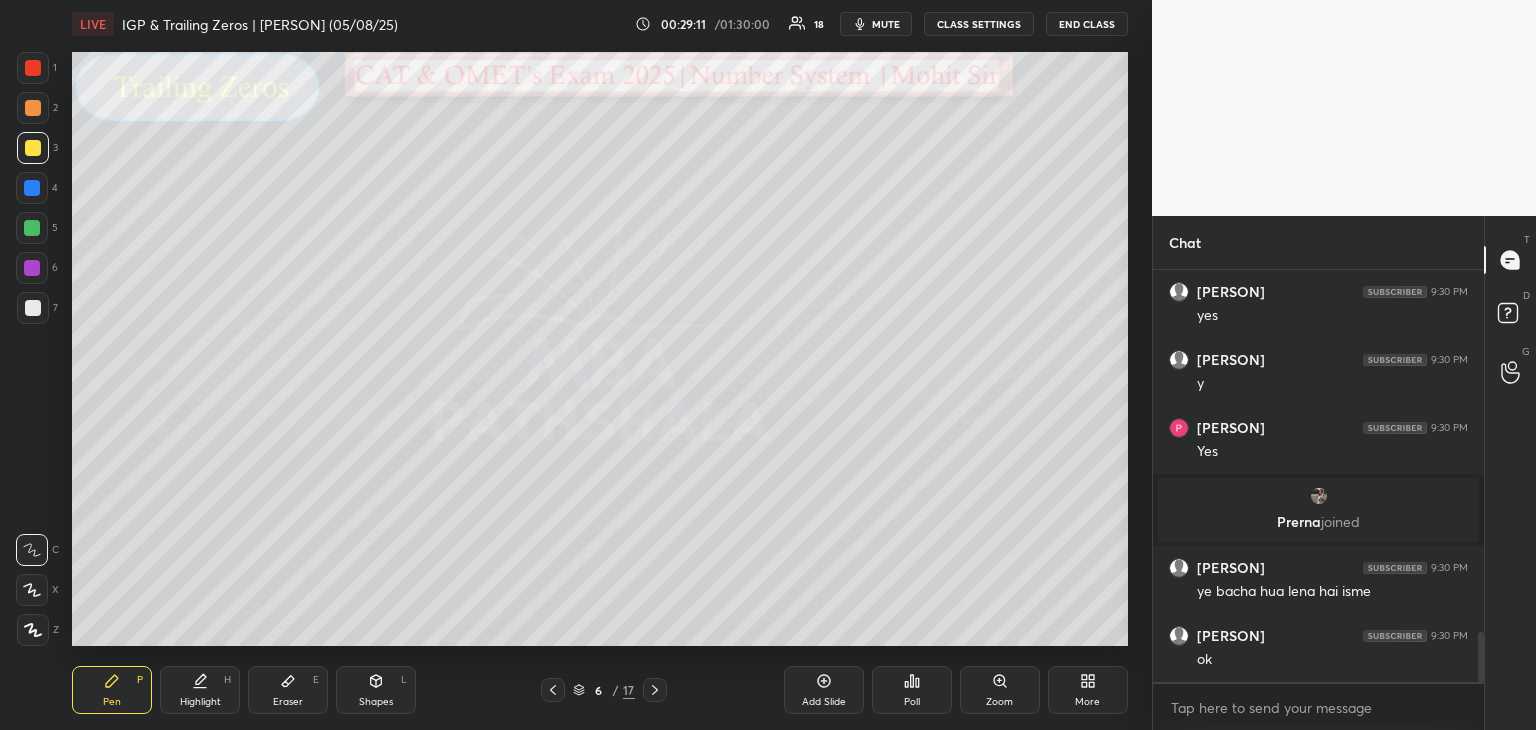 click at bounding box center (32, 228) 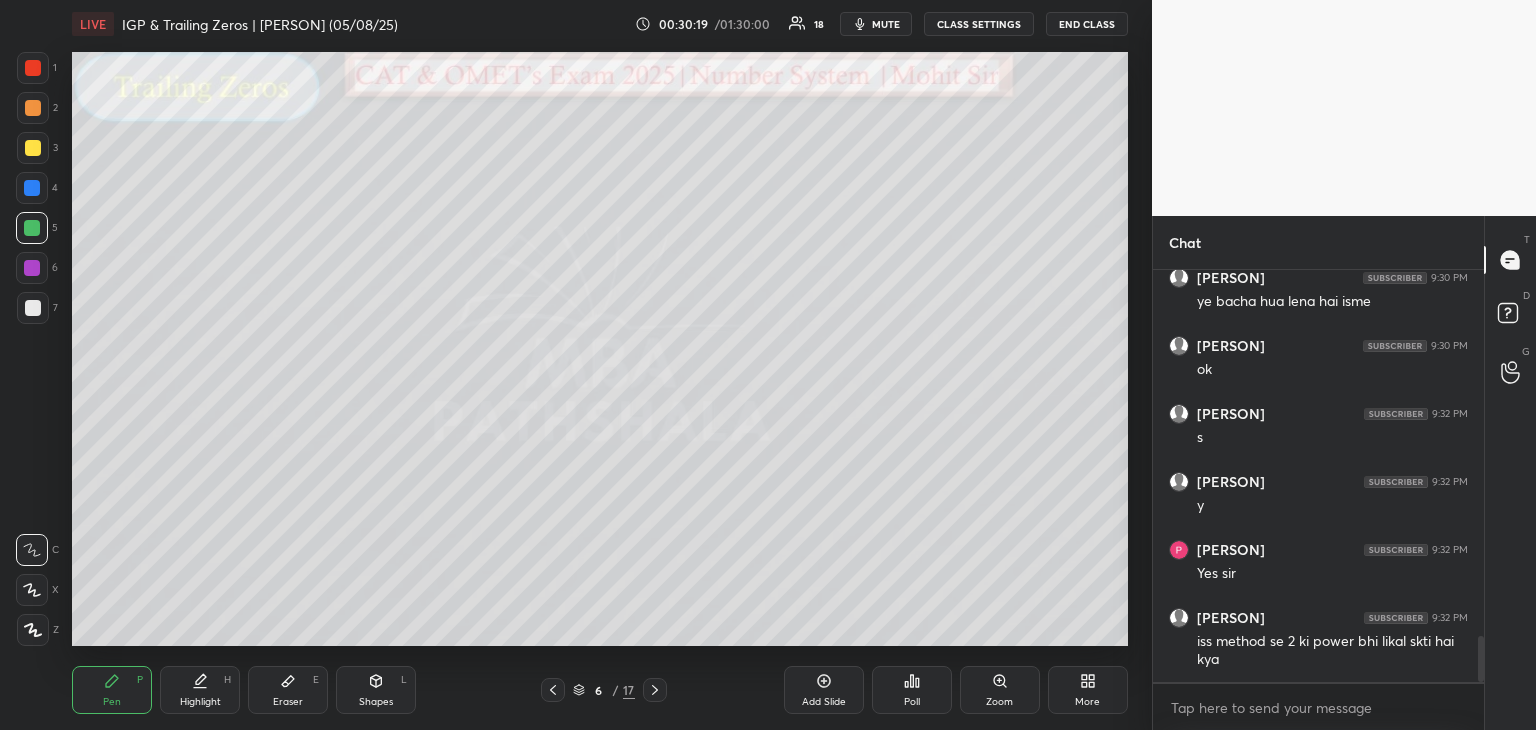 scroll, scrollTop: 3360, scrollLeft: 0, axis: vertical 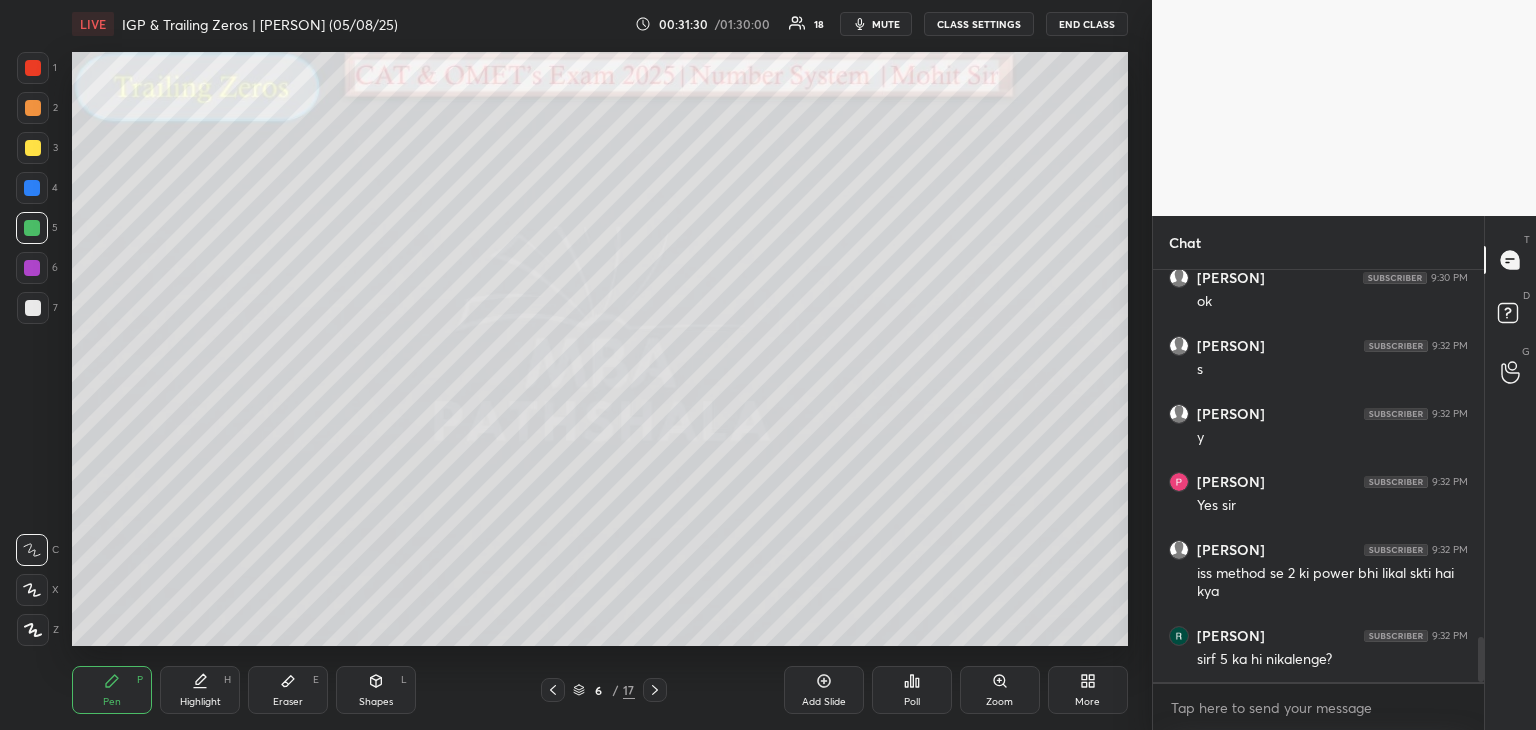 click 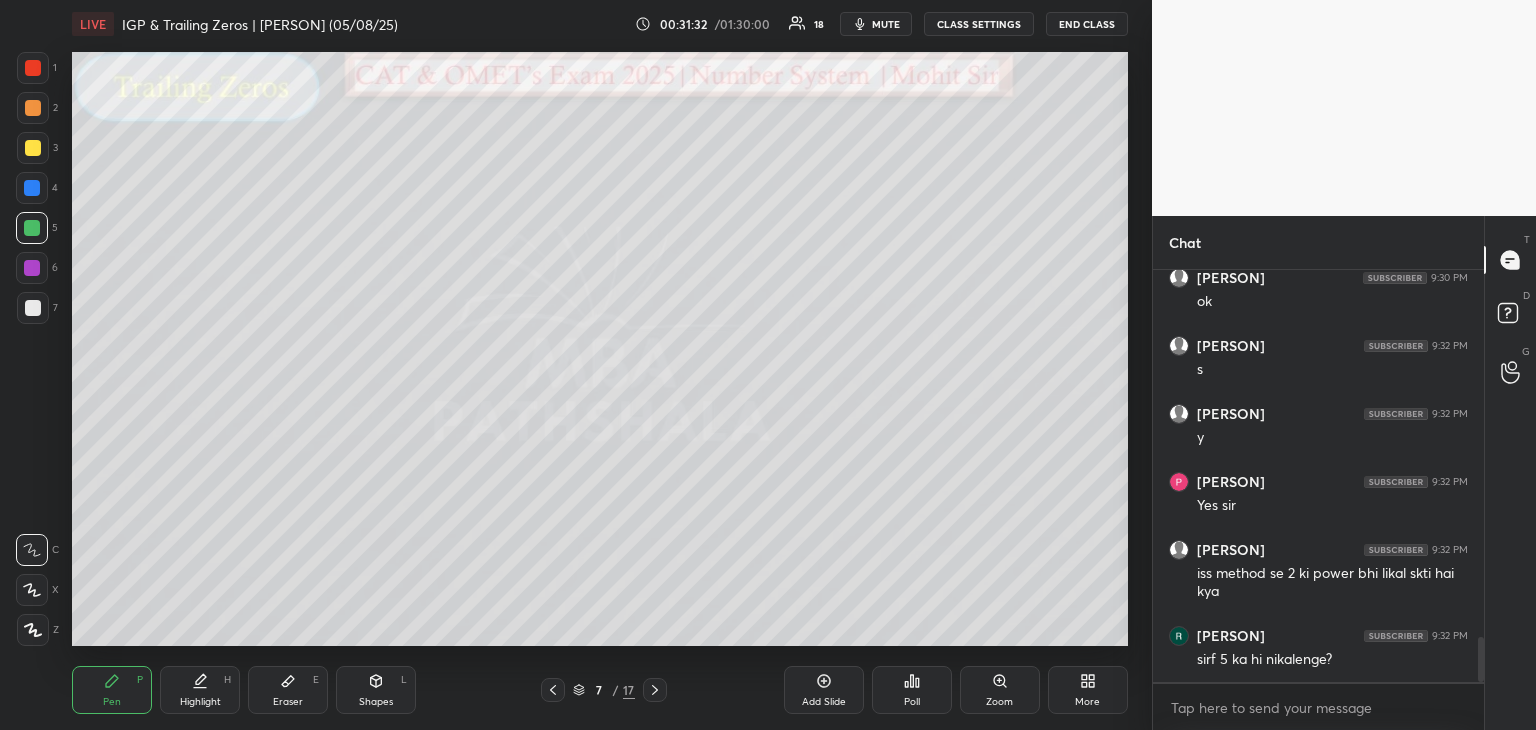 click 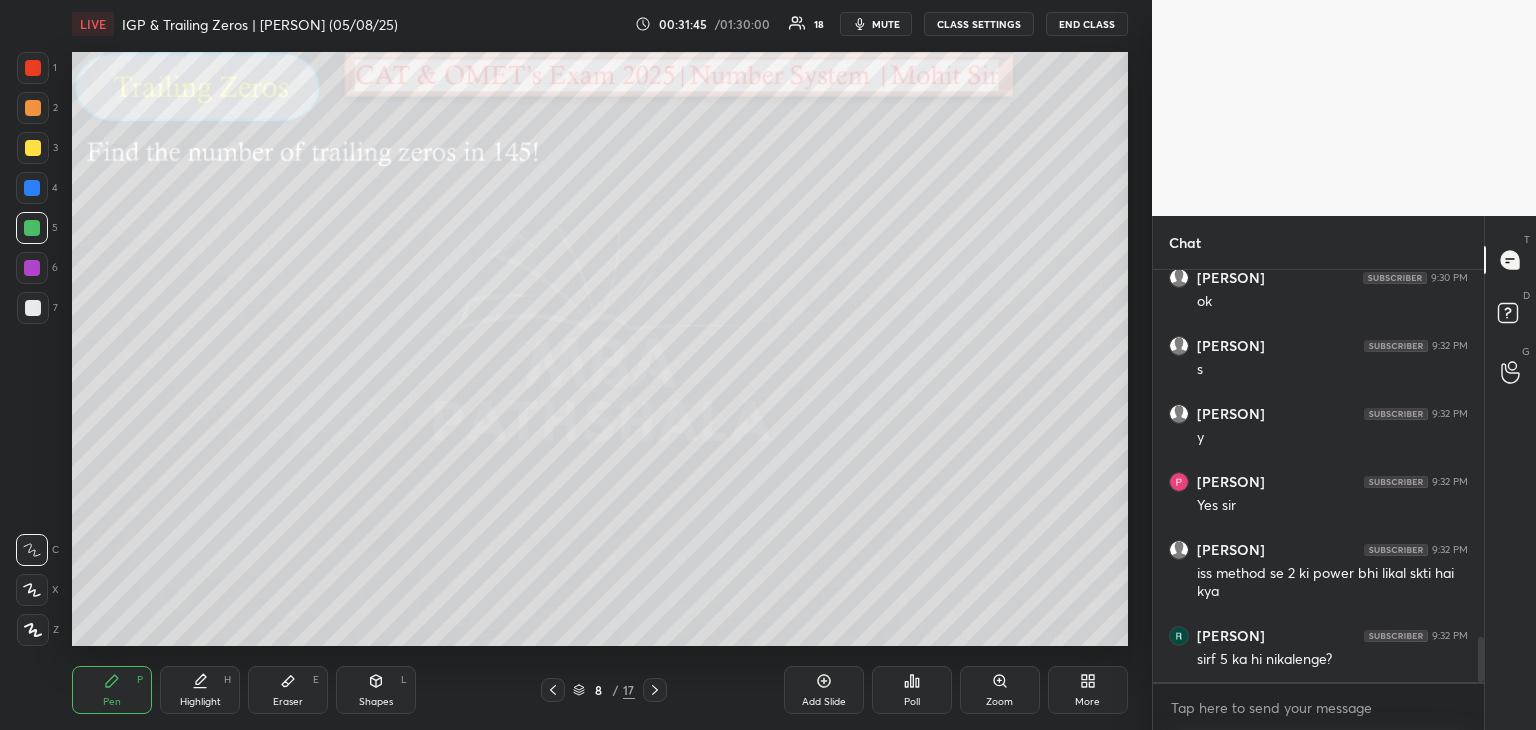 scroll, scrollTop: 3428, scrollLeft: 0, axis: vertical 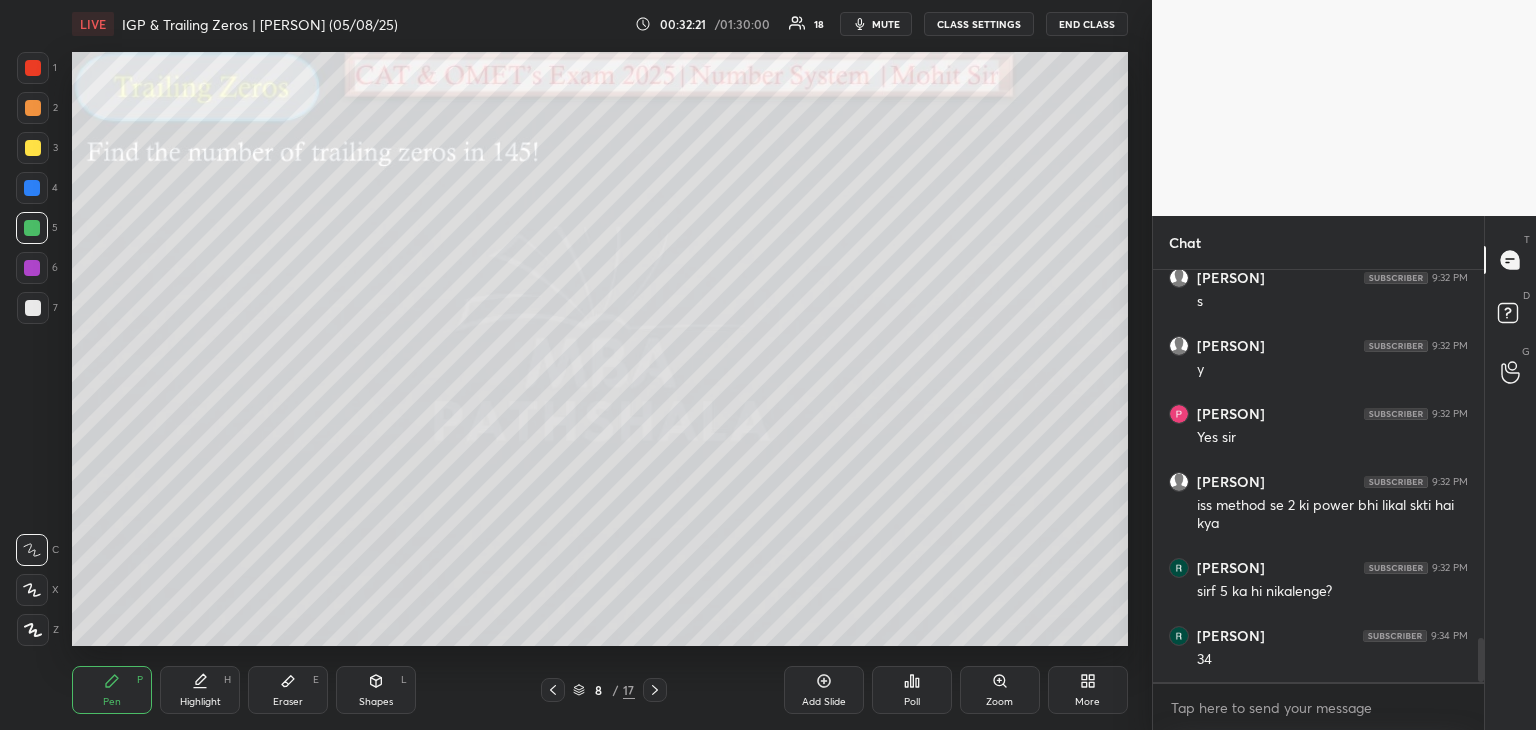 click at bounding box center (33, 148) 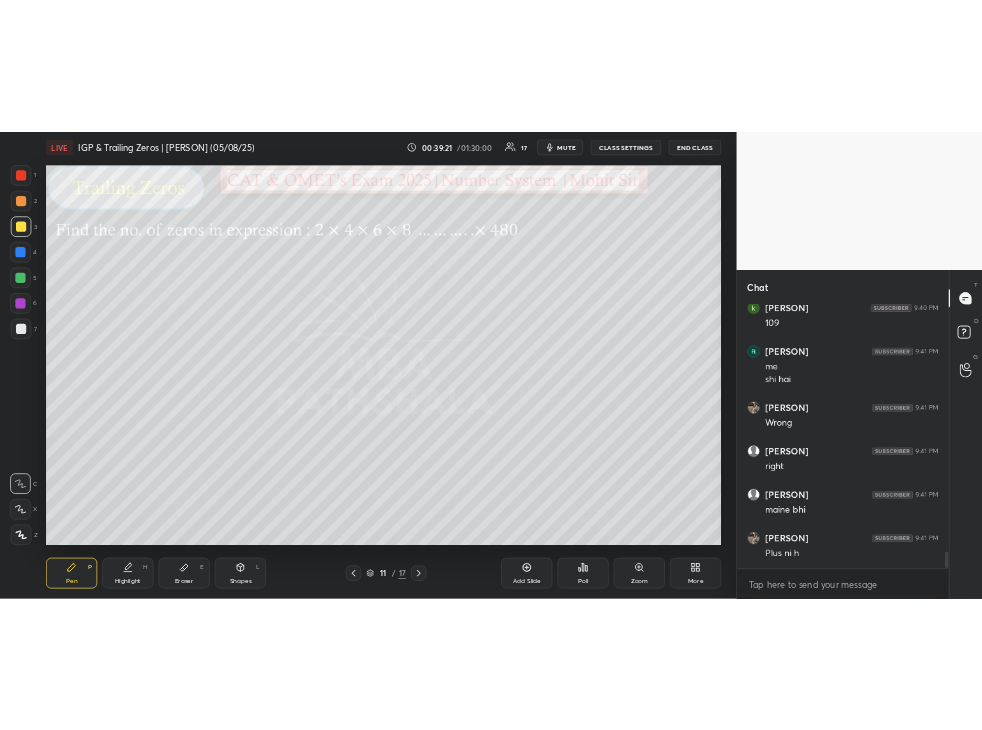 scroll, scrollTop: 6158, scrollLeft: 0, axis: vertical 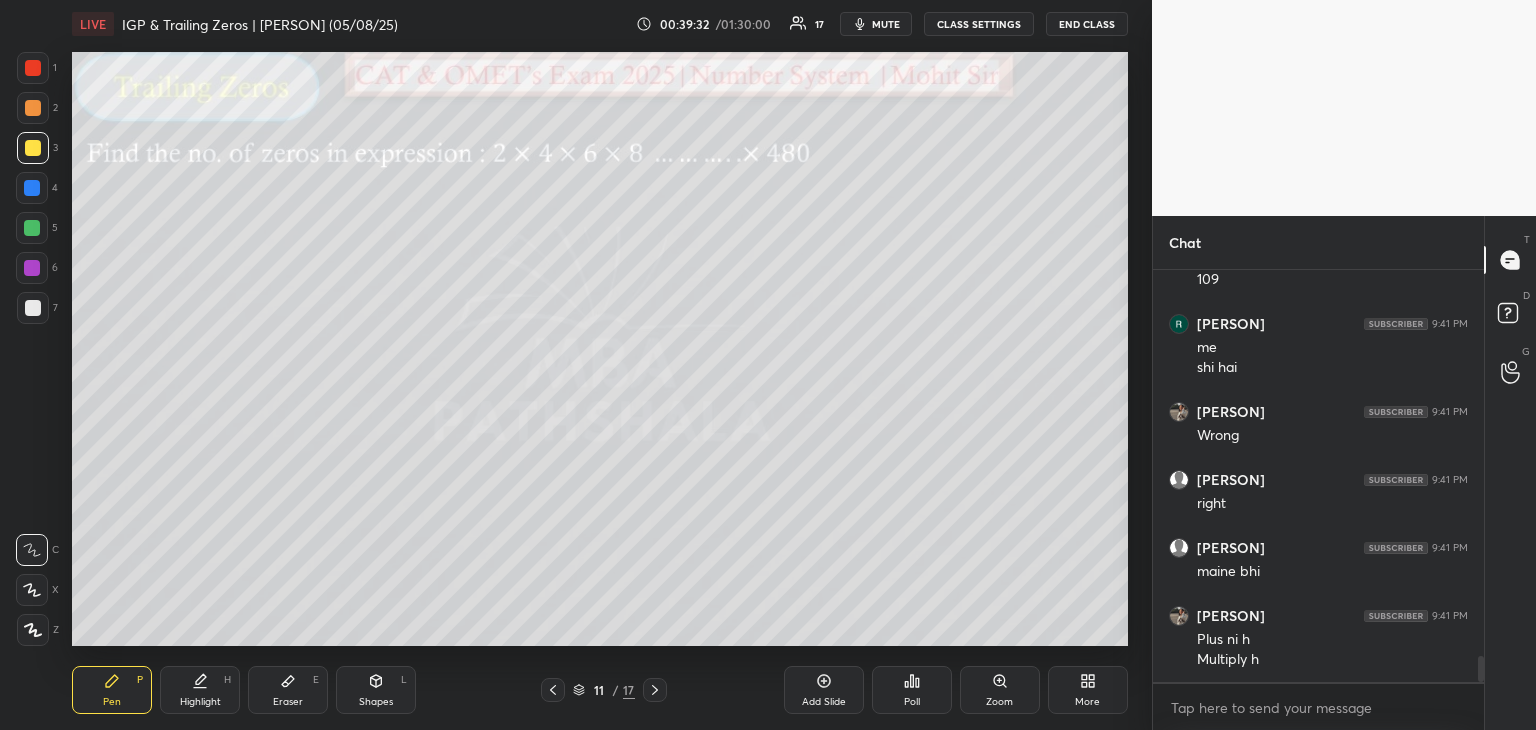 click 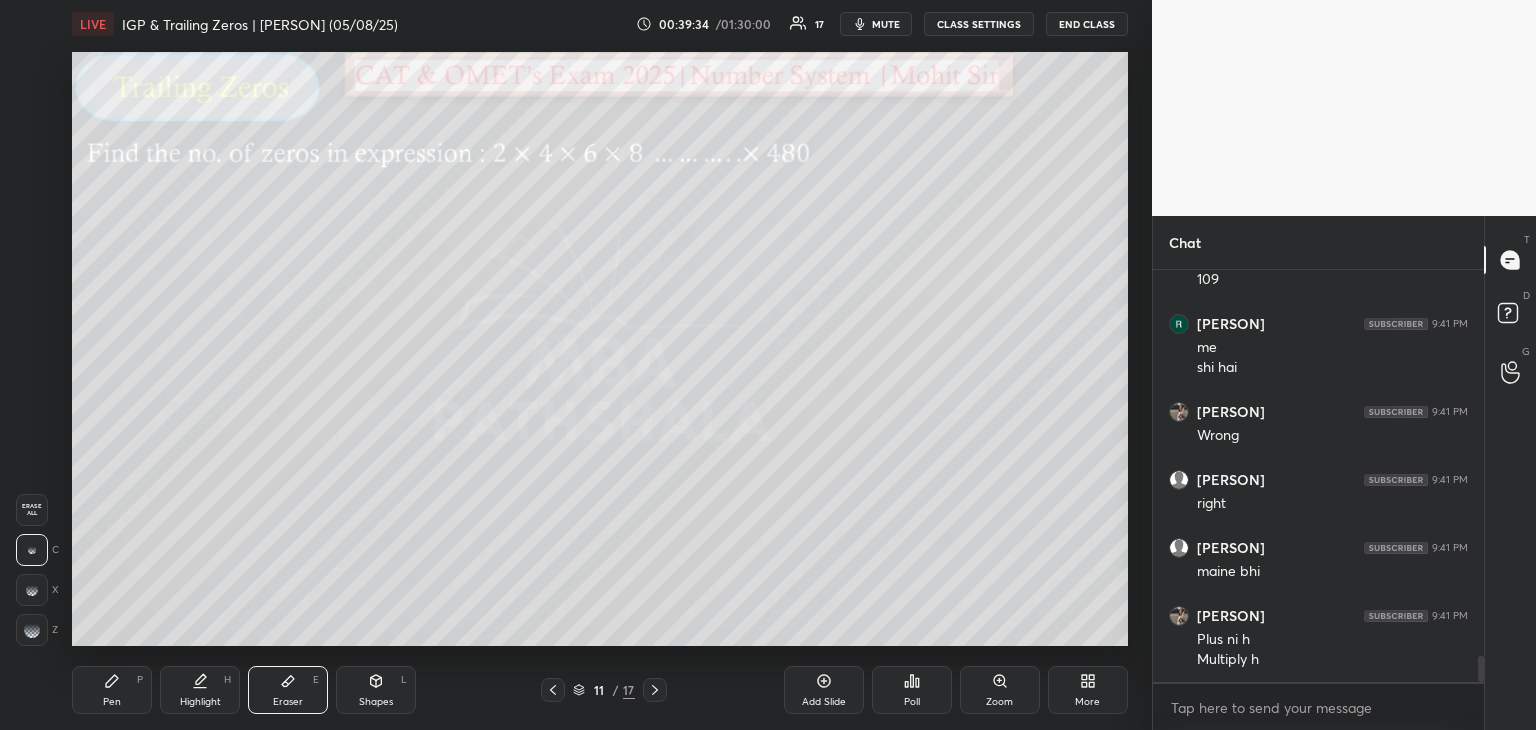 click 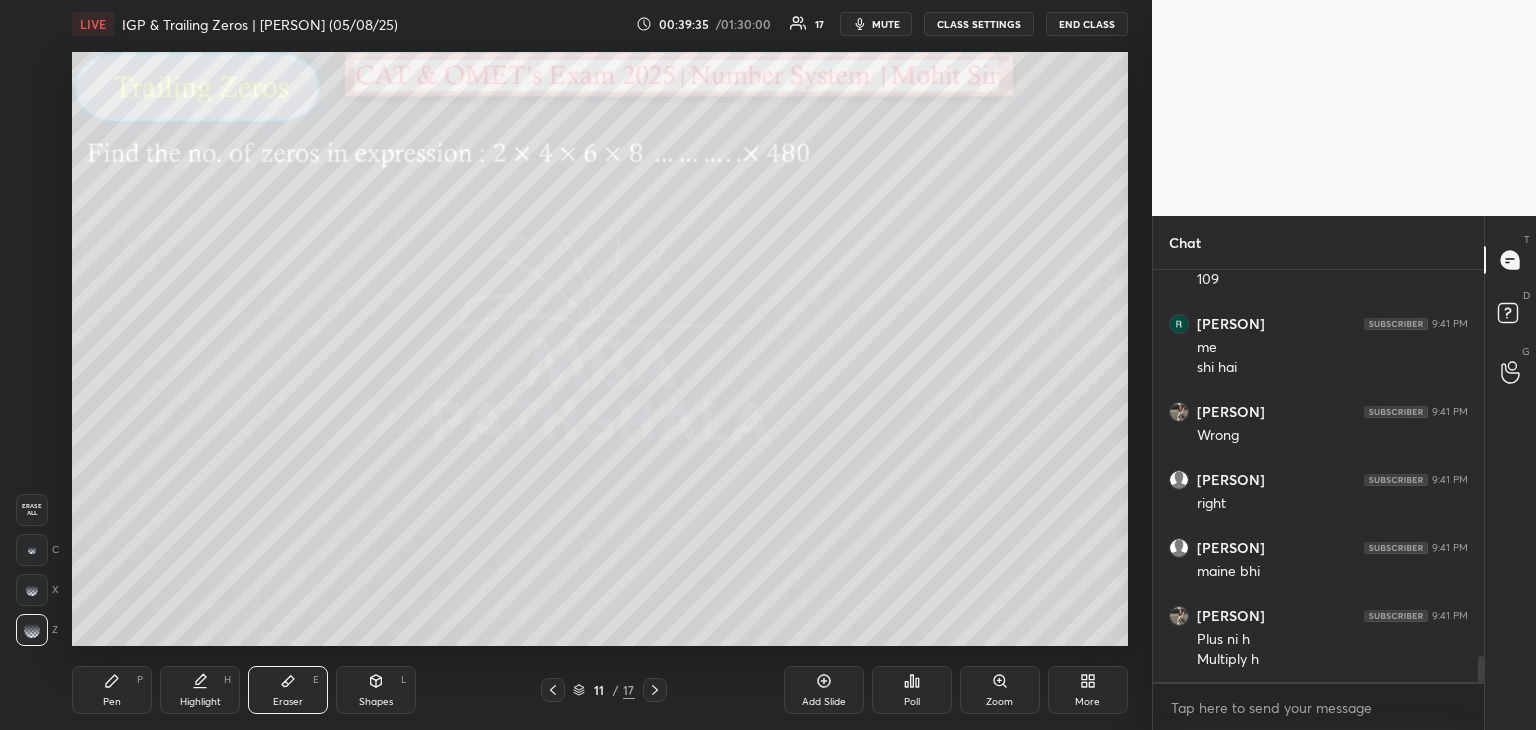 click 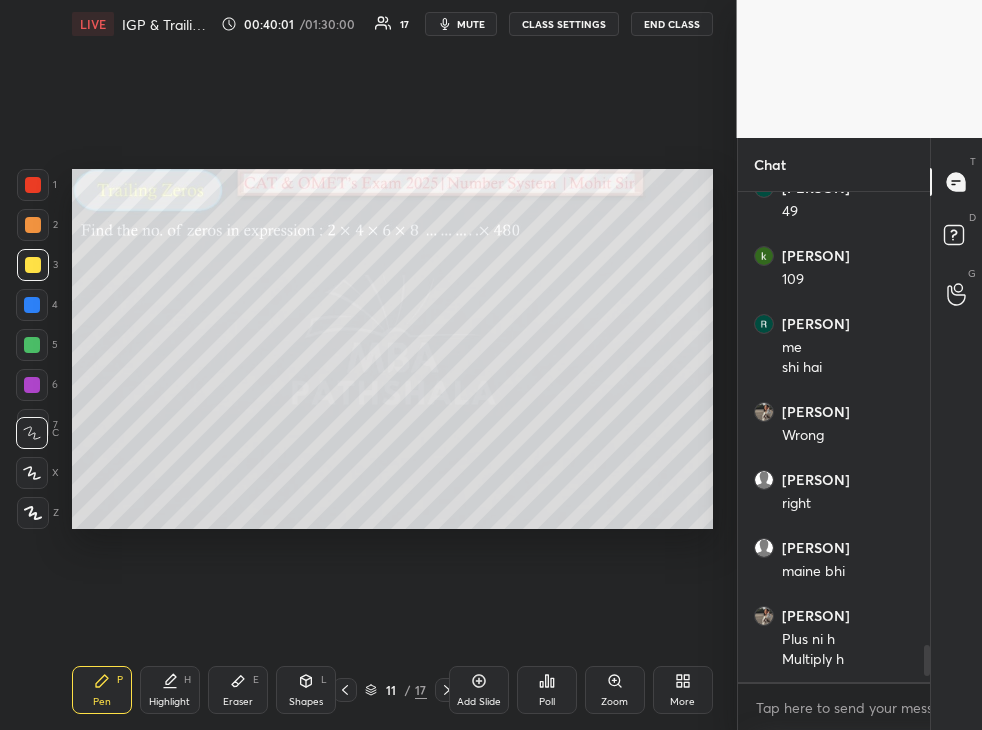 scroll, scrollTop: 602, scrollLeft: 656, axis: both 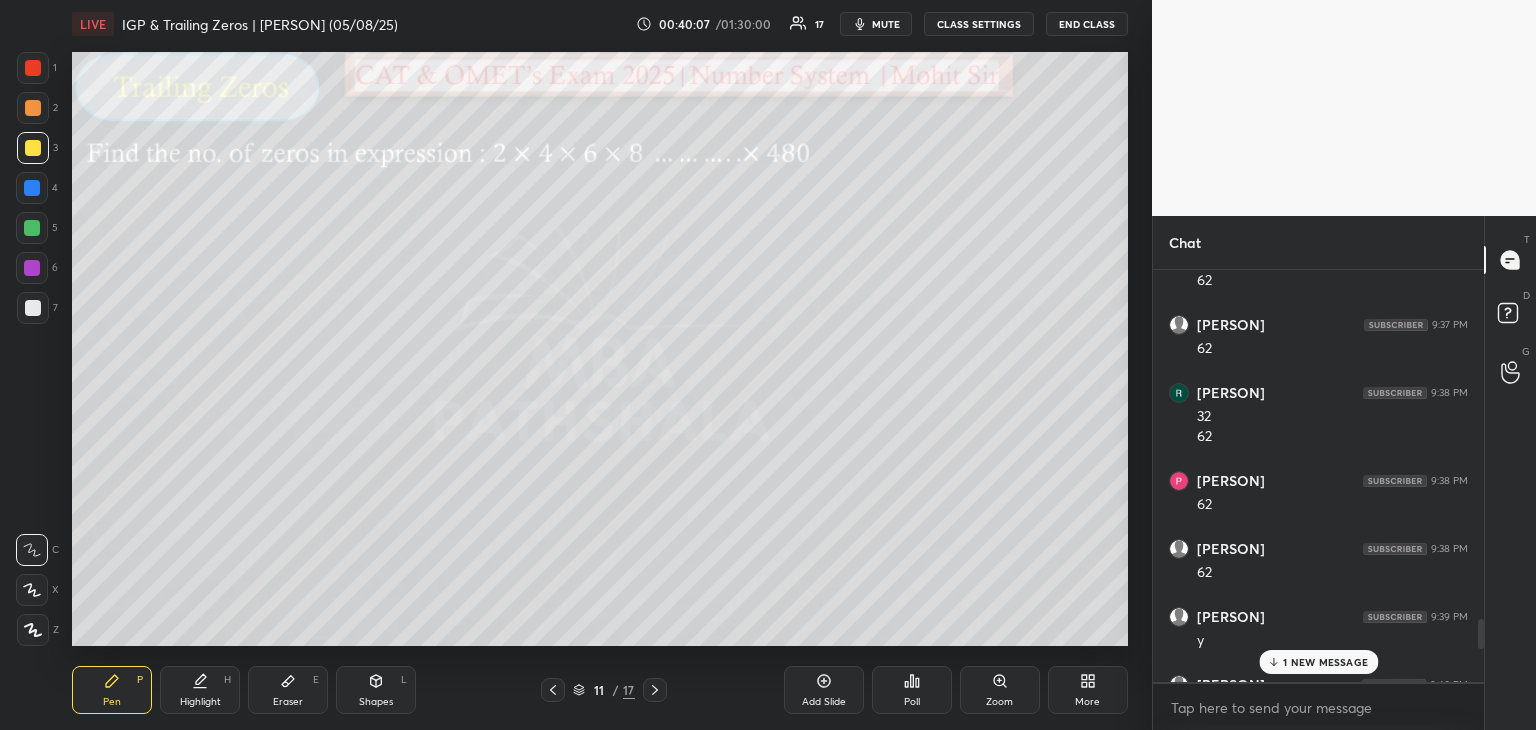 click on "1 NEW MESSAGE" at bounding box center (1325, 662) 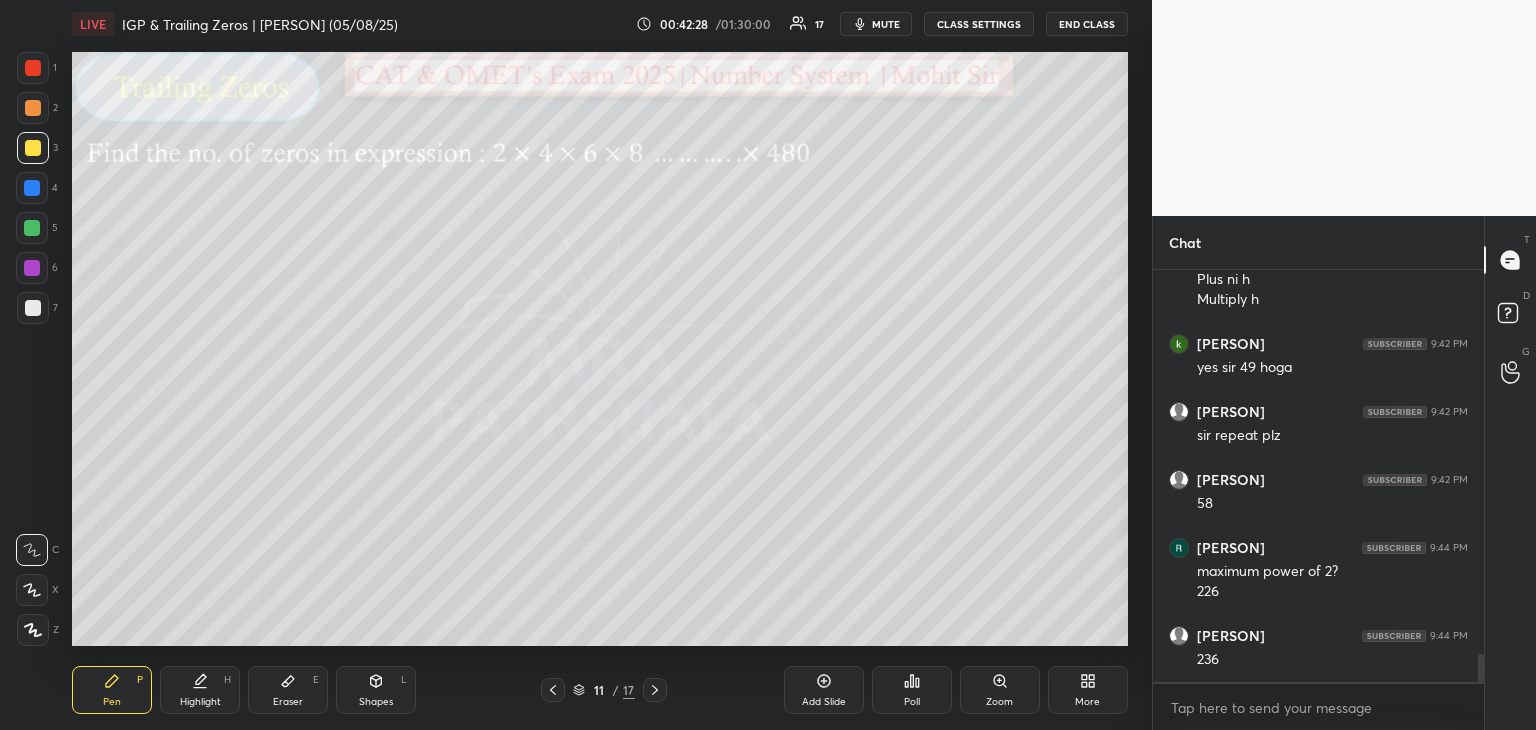 scroll, scrollTop: 5808, scrollLeft: 0, axis: vertical 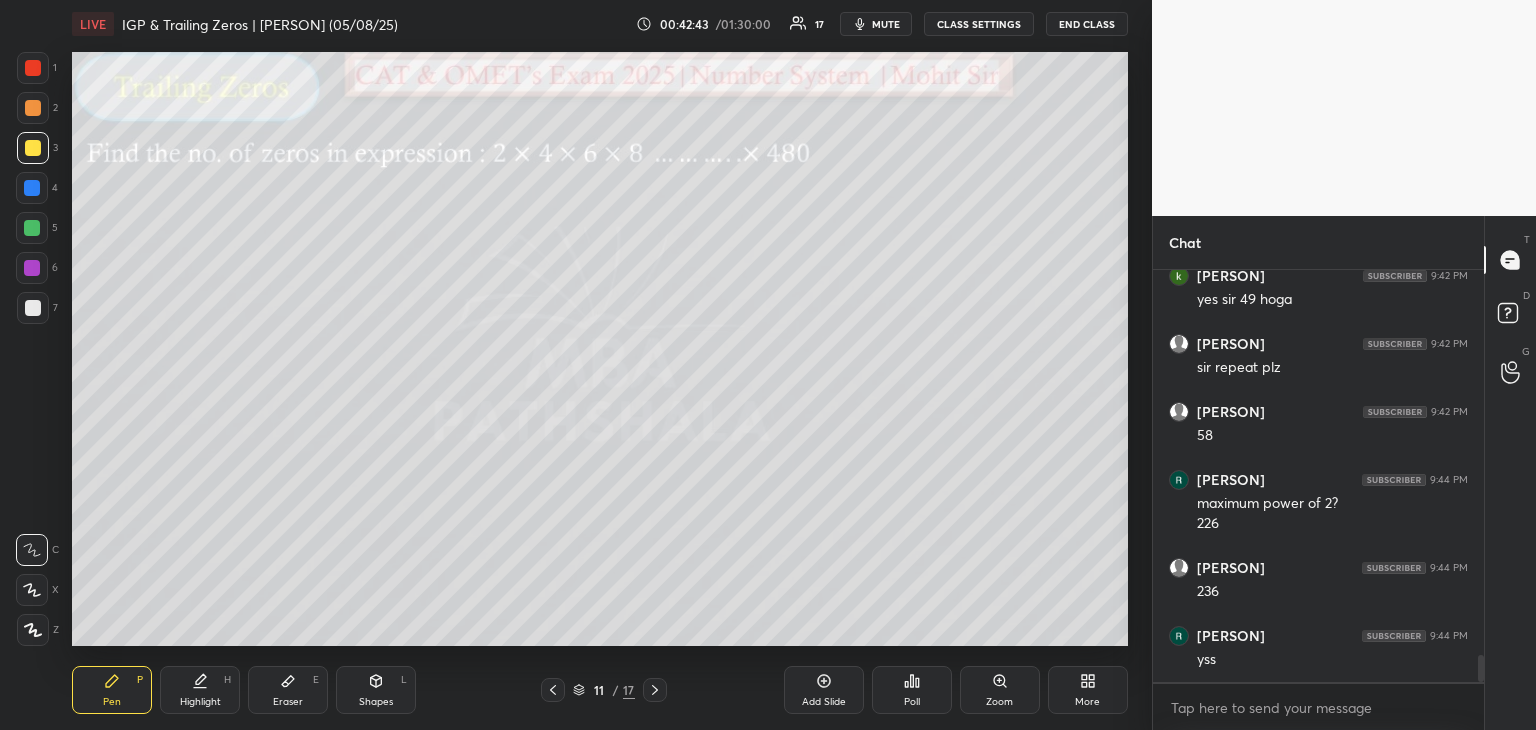 click 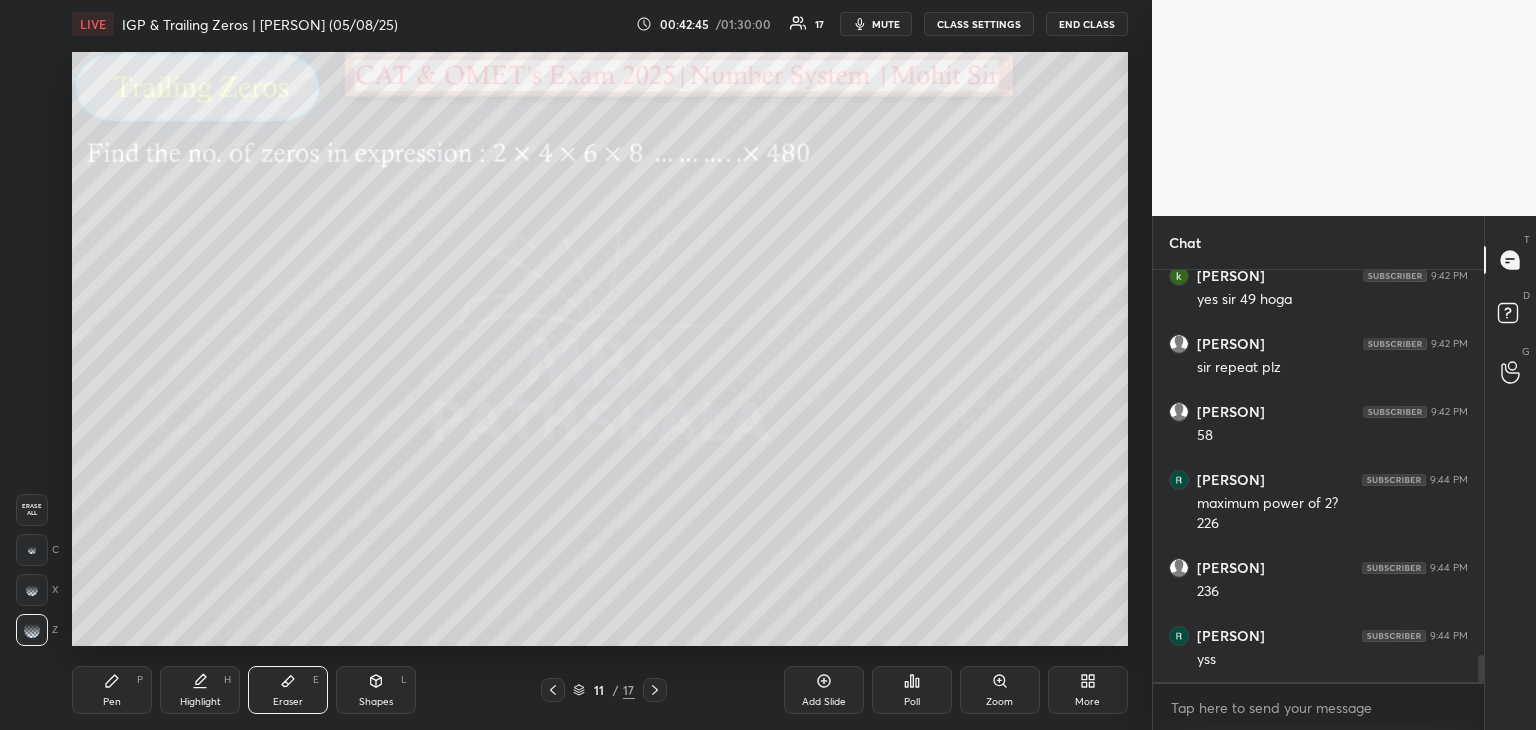 click 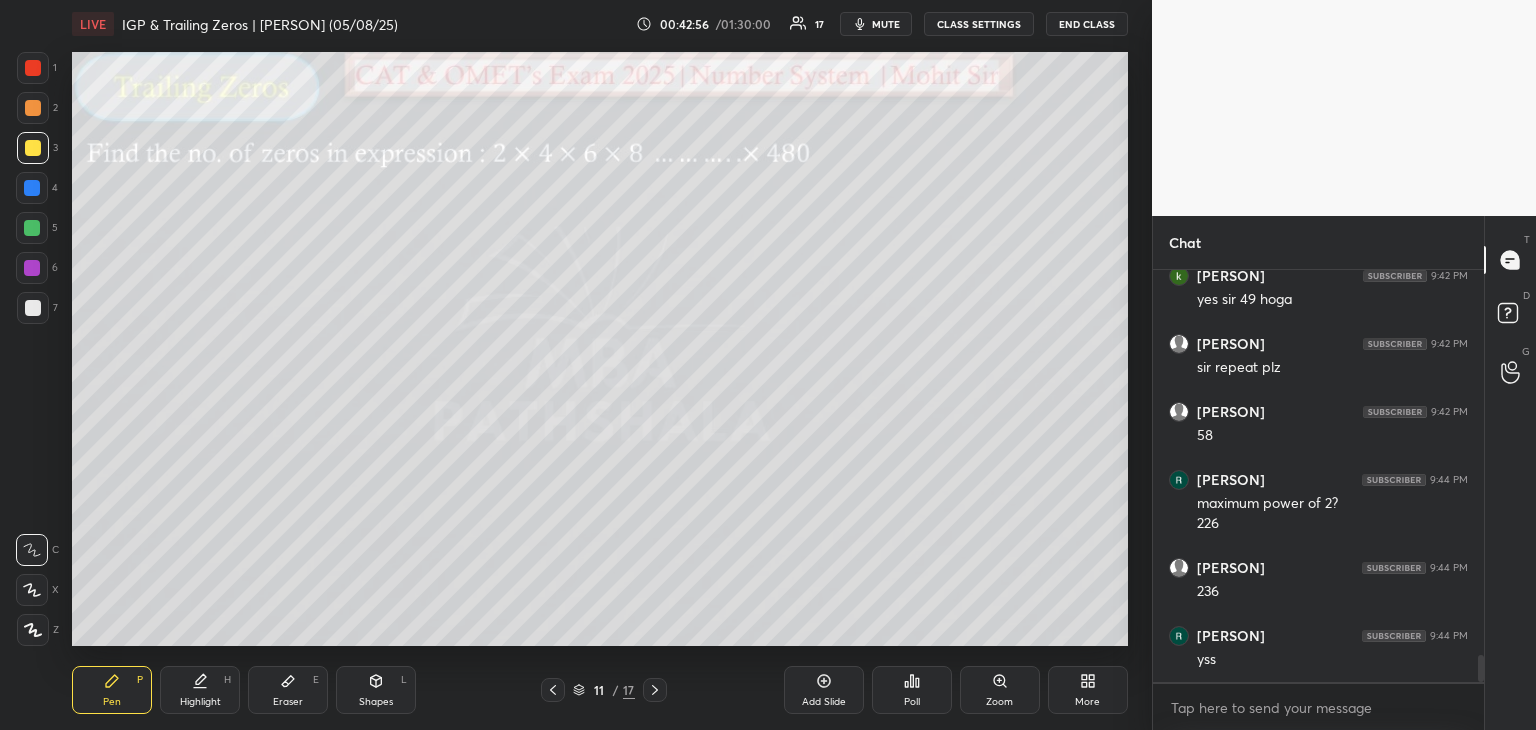 click 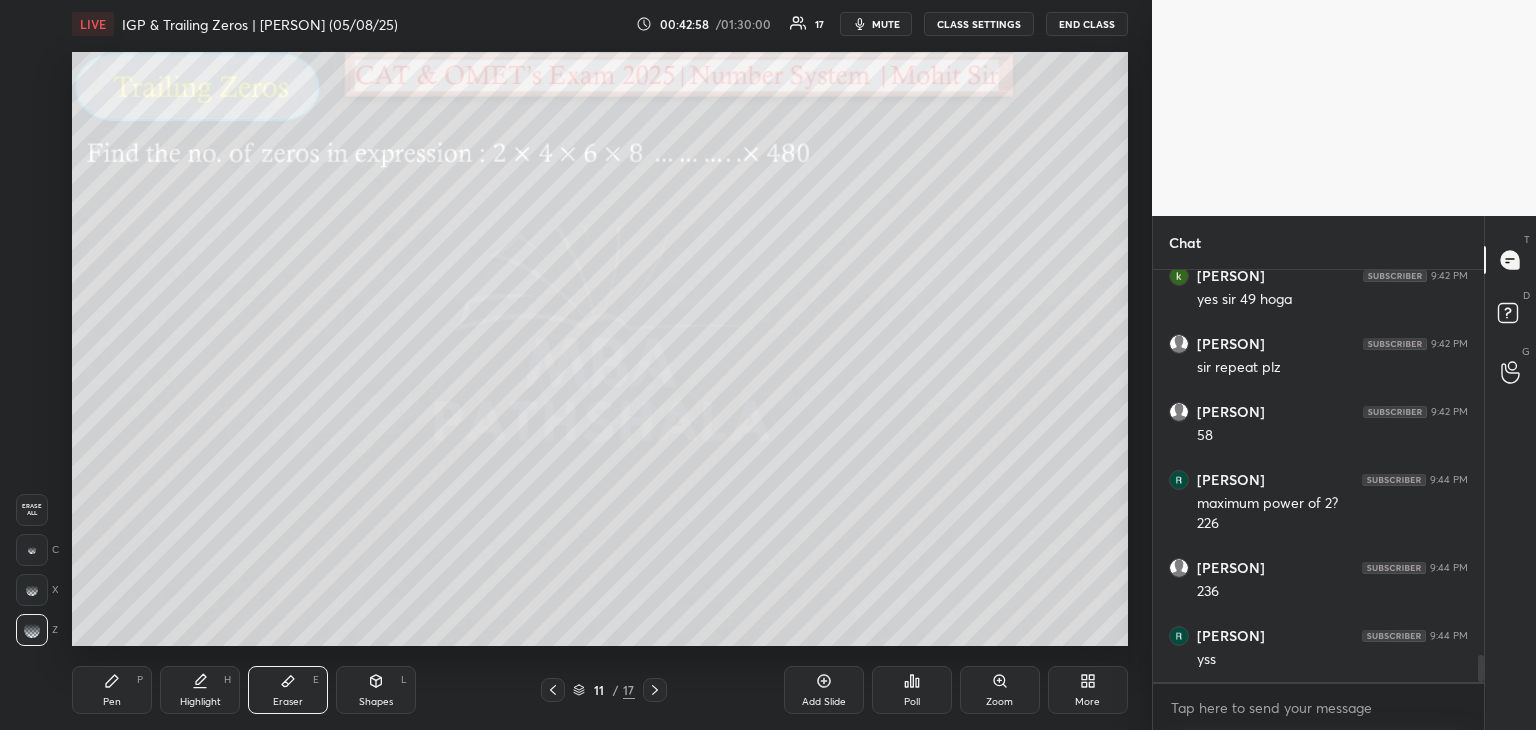 click 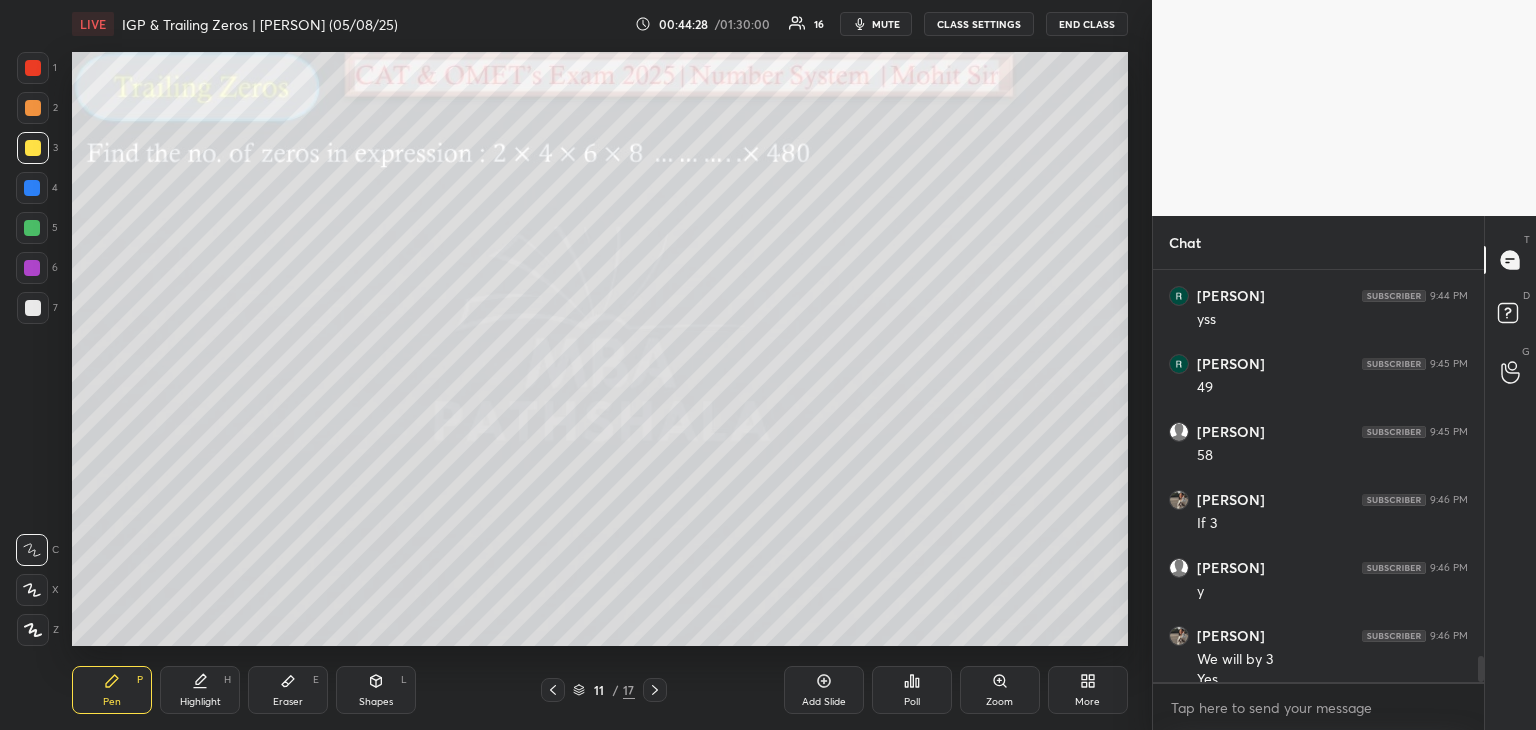 scroll, scrollTop: 6168, scrollLeft: 0, axis: vertical 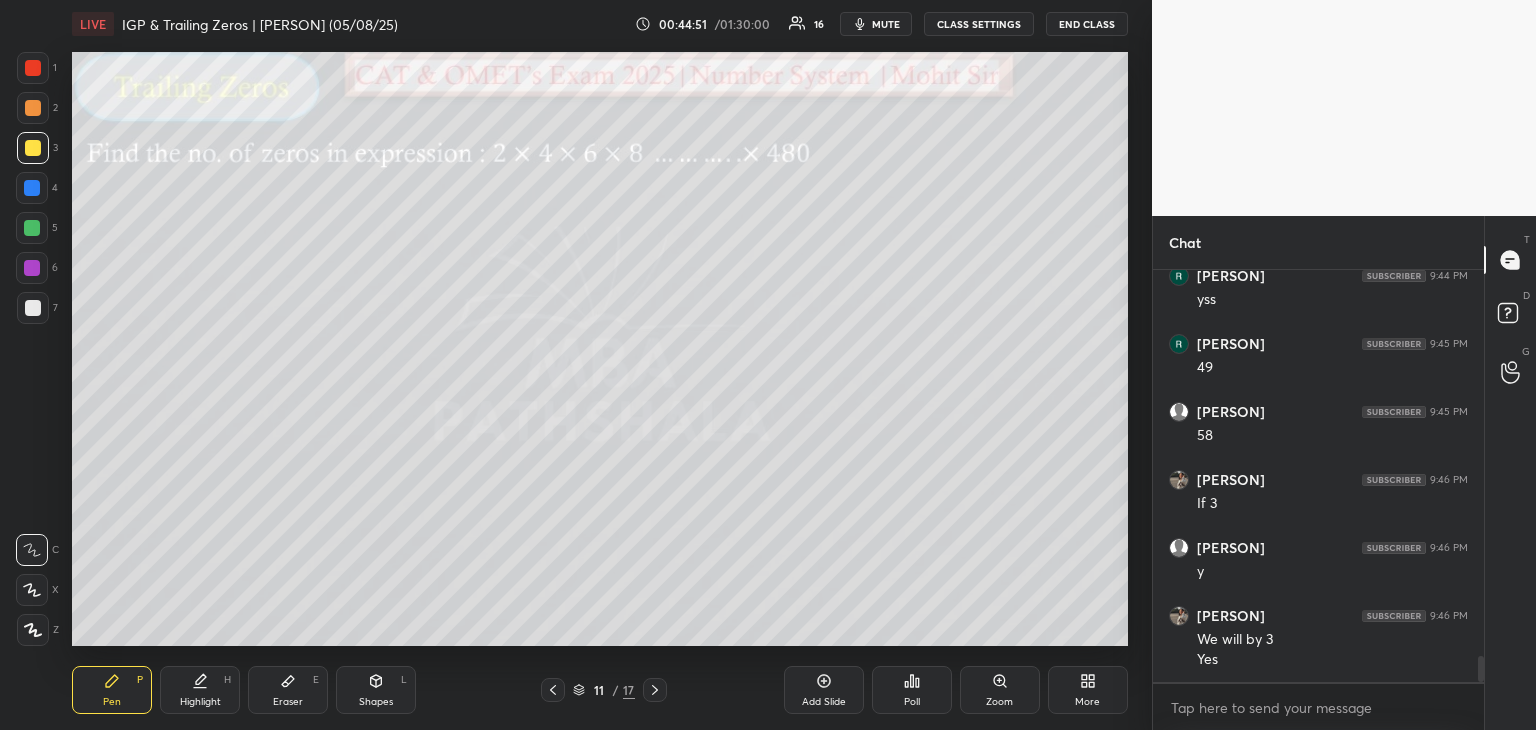 click on "Add Slide" at bounding box center (824, 690) 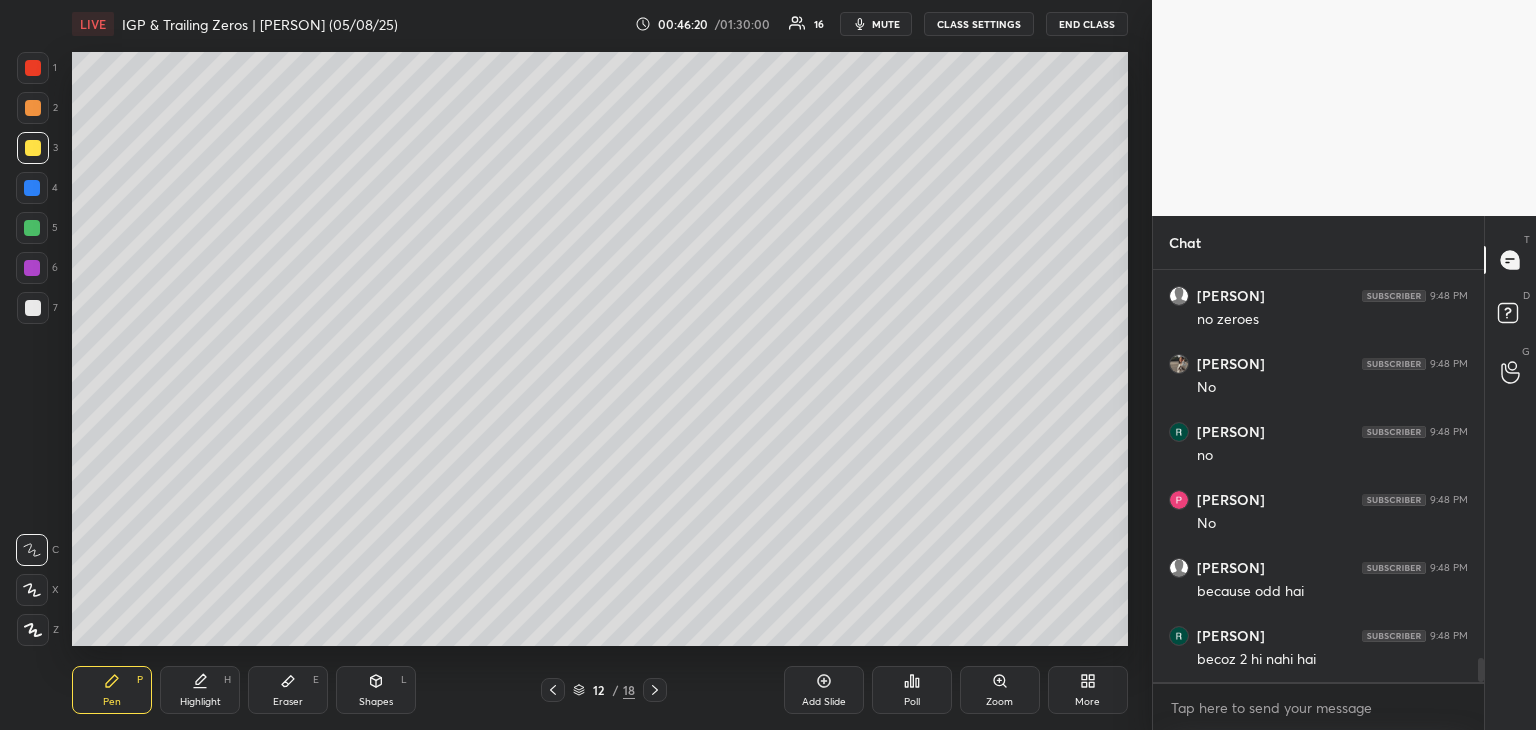scroll, scrollTop: 6644, scrollLeft: 0, axis: vertical 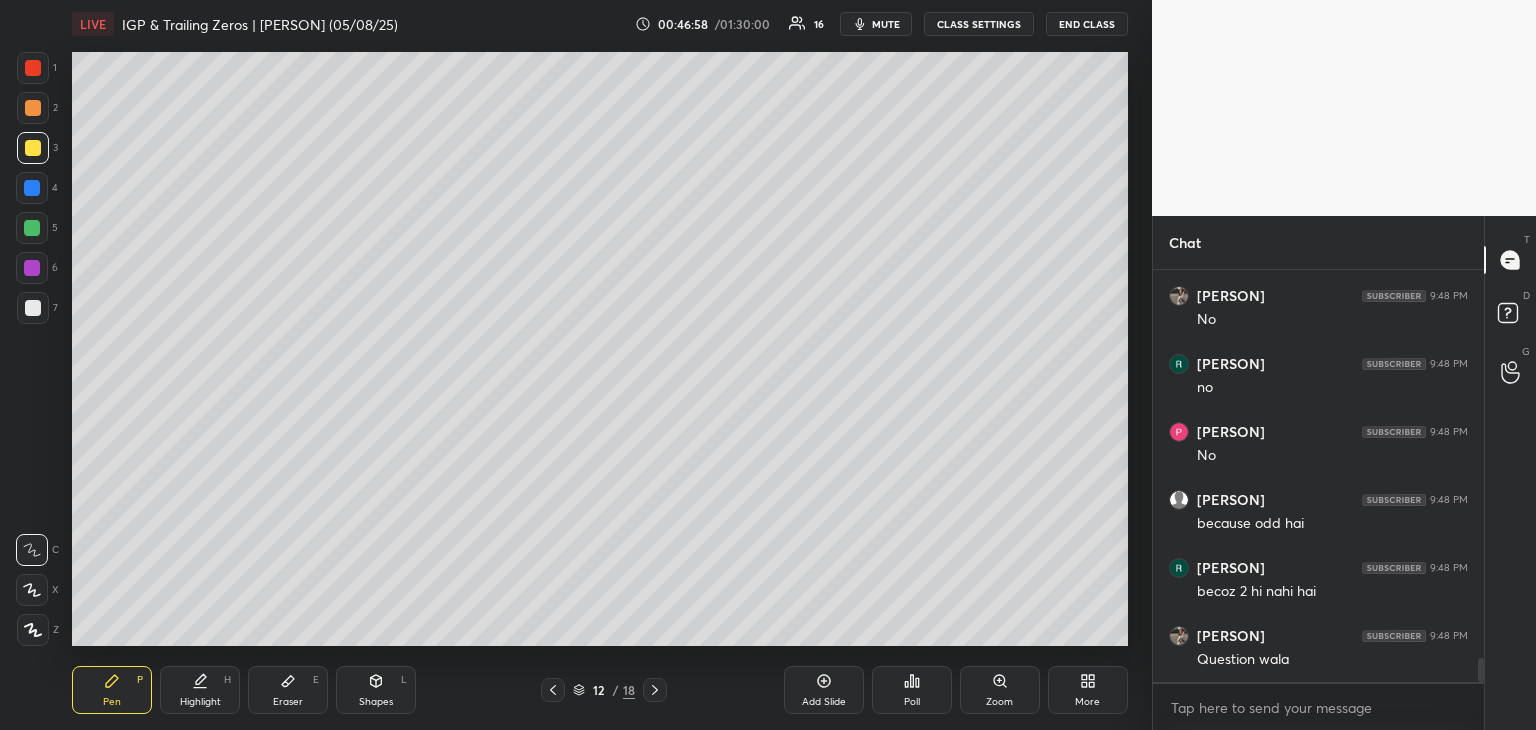 click 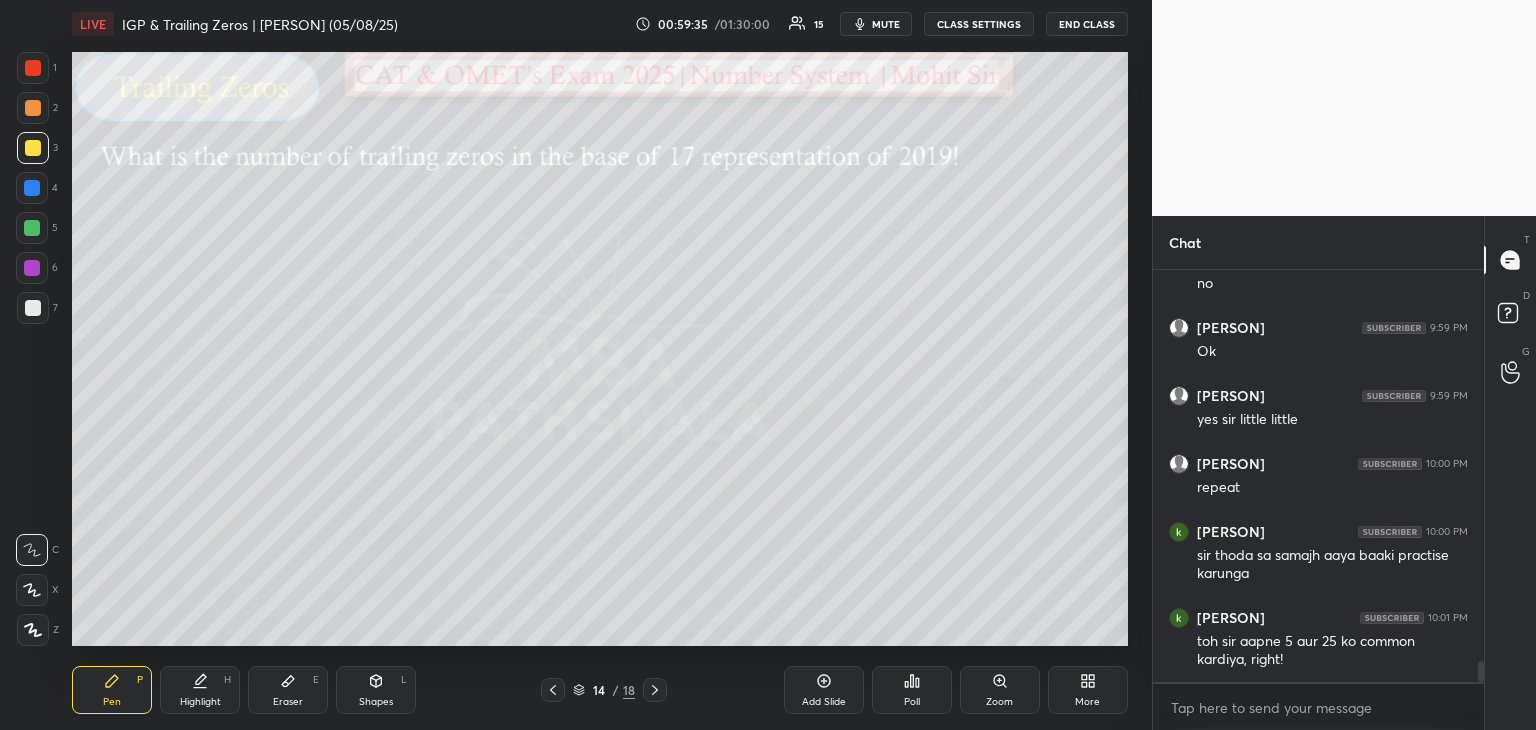scroll, scrollTop: 7672, scrollLeft: 0, axis: vertical 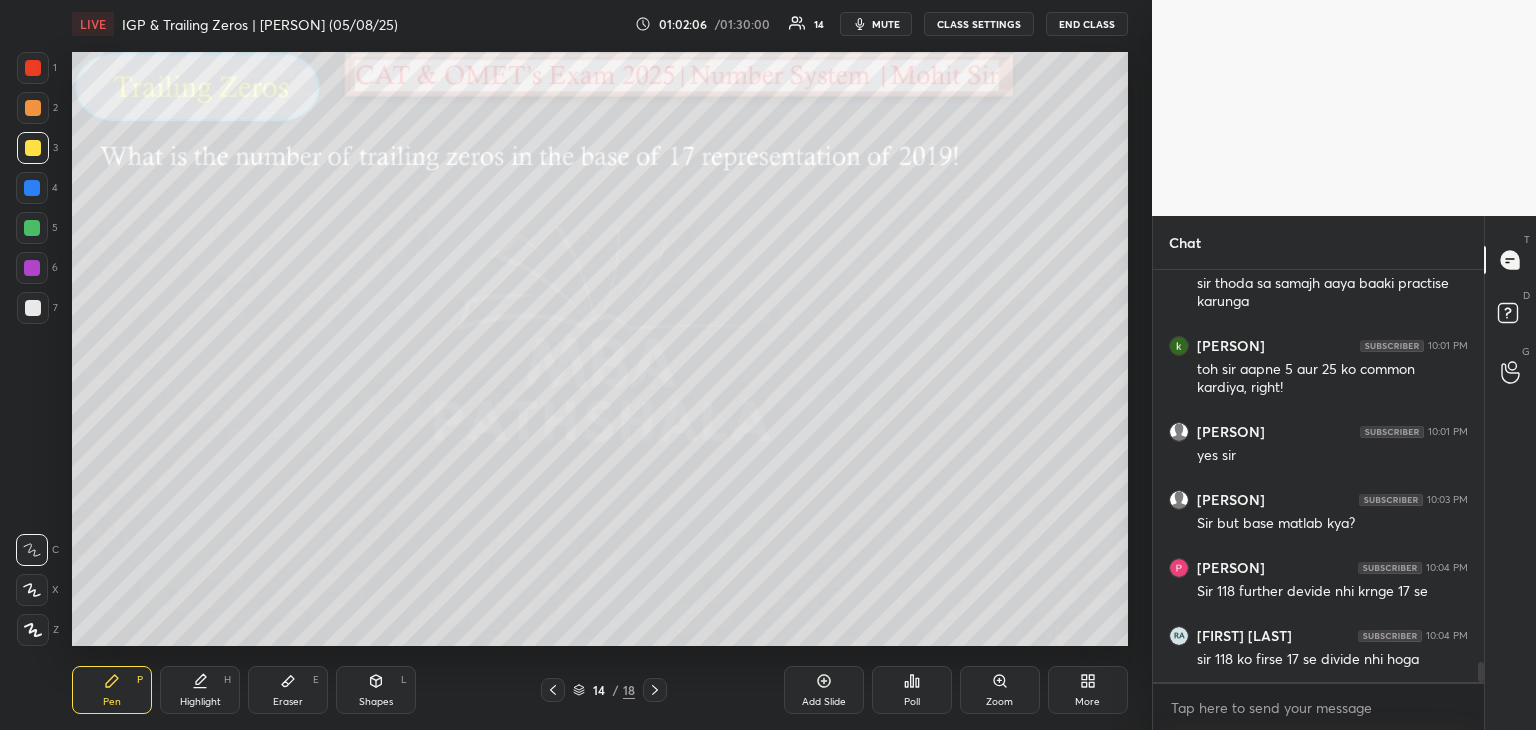 click on "Eraser" at bounding box center (288, 702) 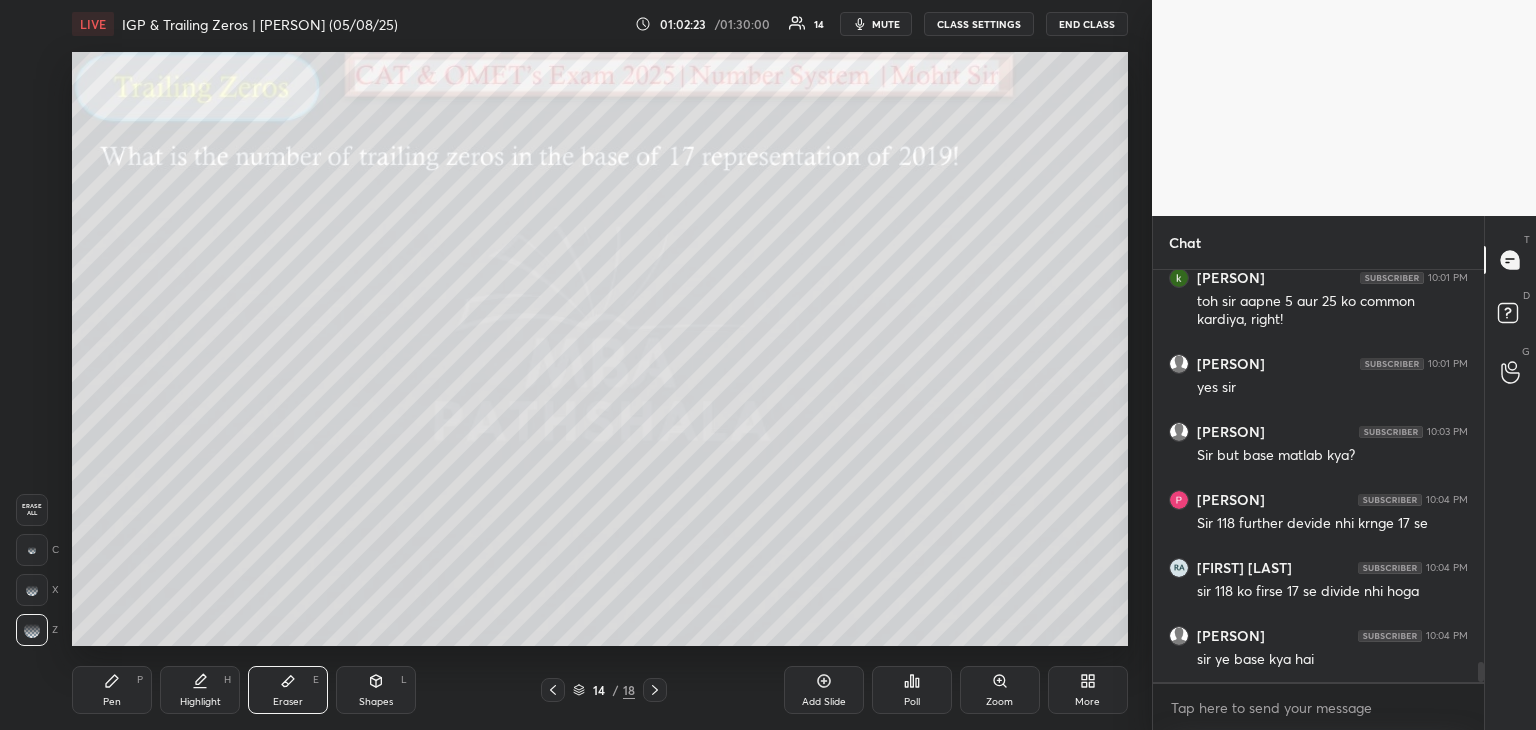 scroll, scrollTop: 8012, scrollLeft: 0, axis: vertical 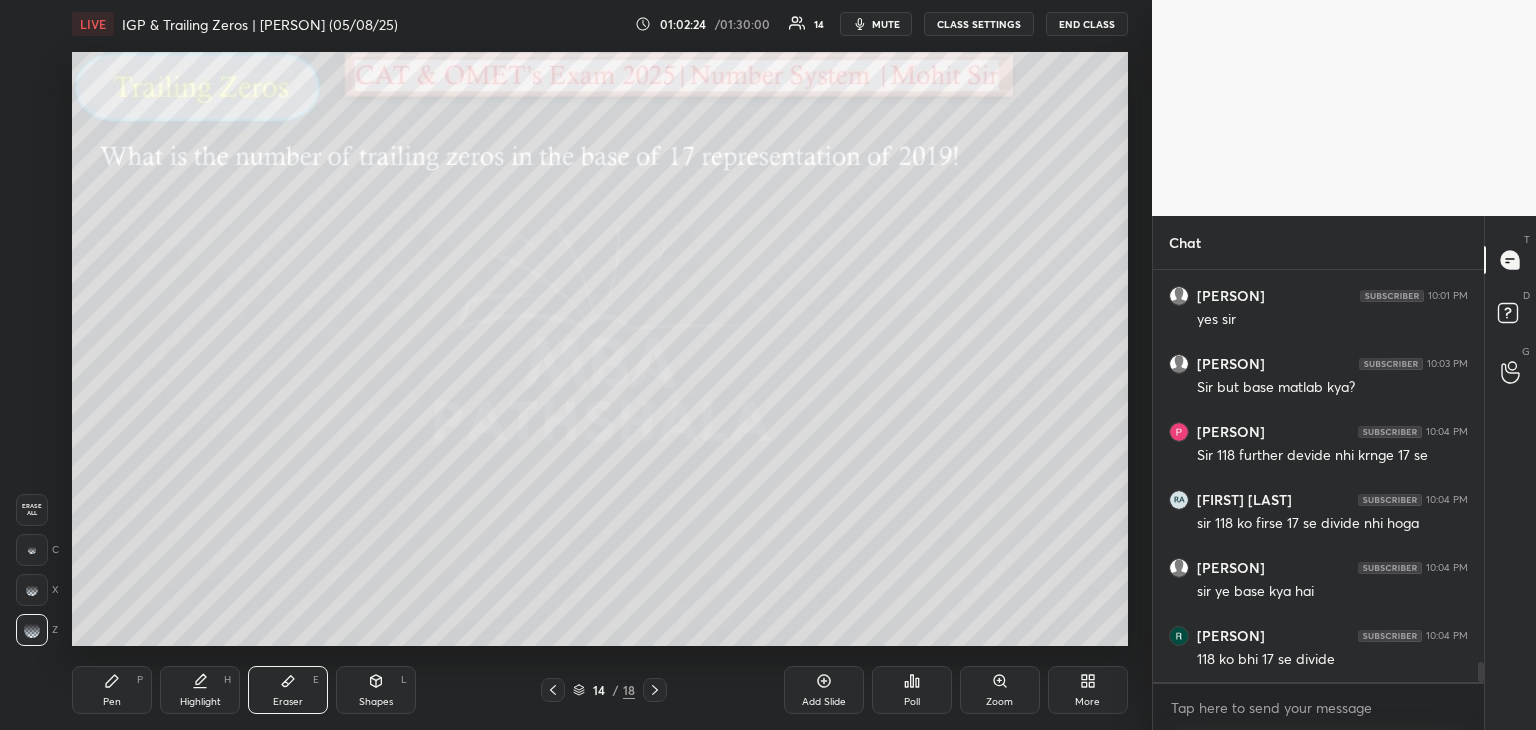 click on "Pen P" at bounding box center (112, 690) 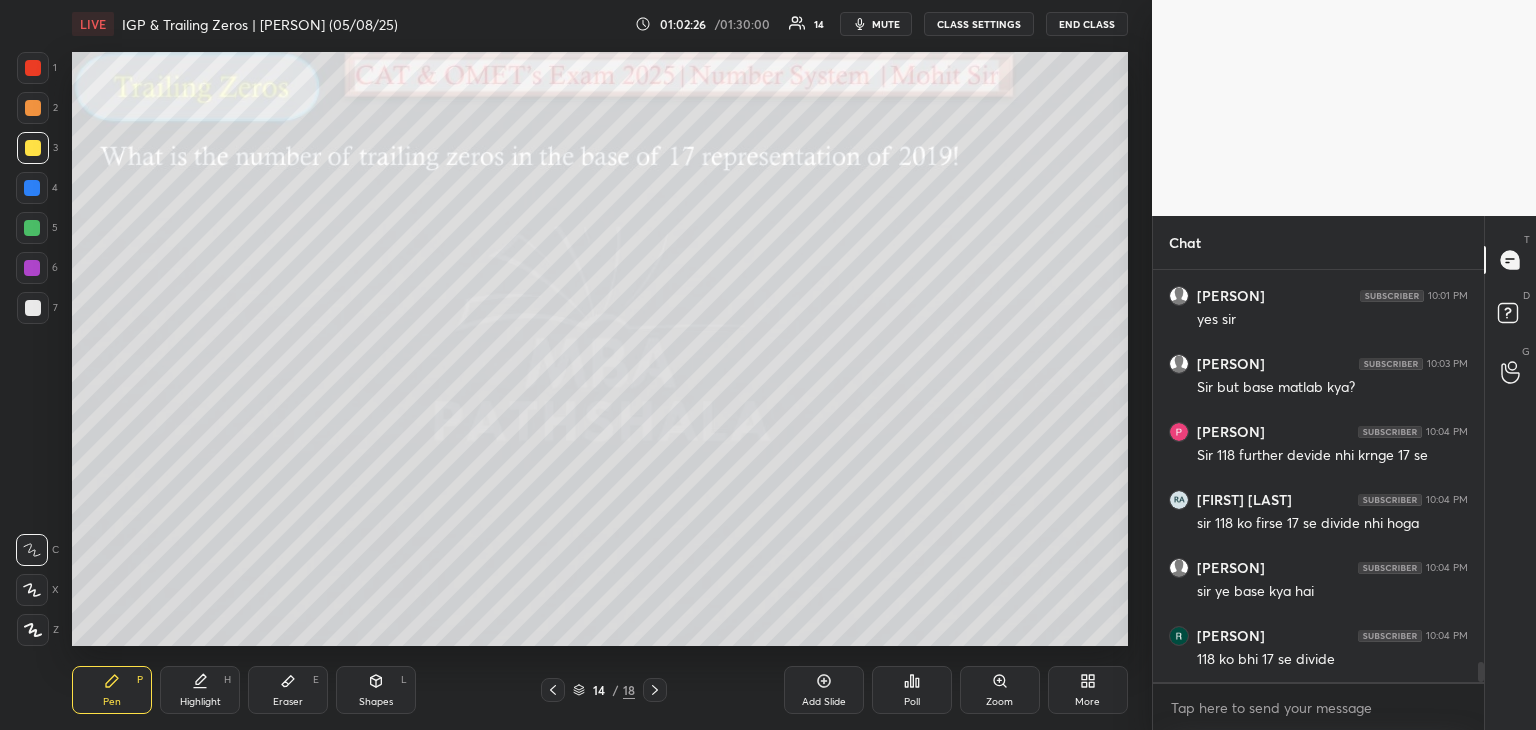 click on "Eraser E" at bounding box center [288, 690] 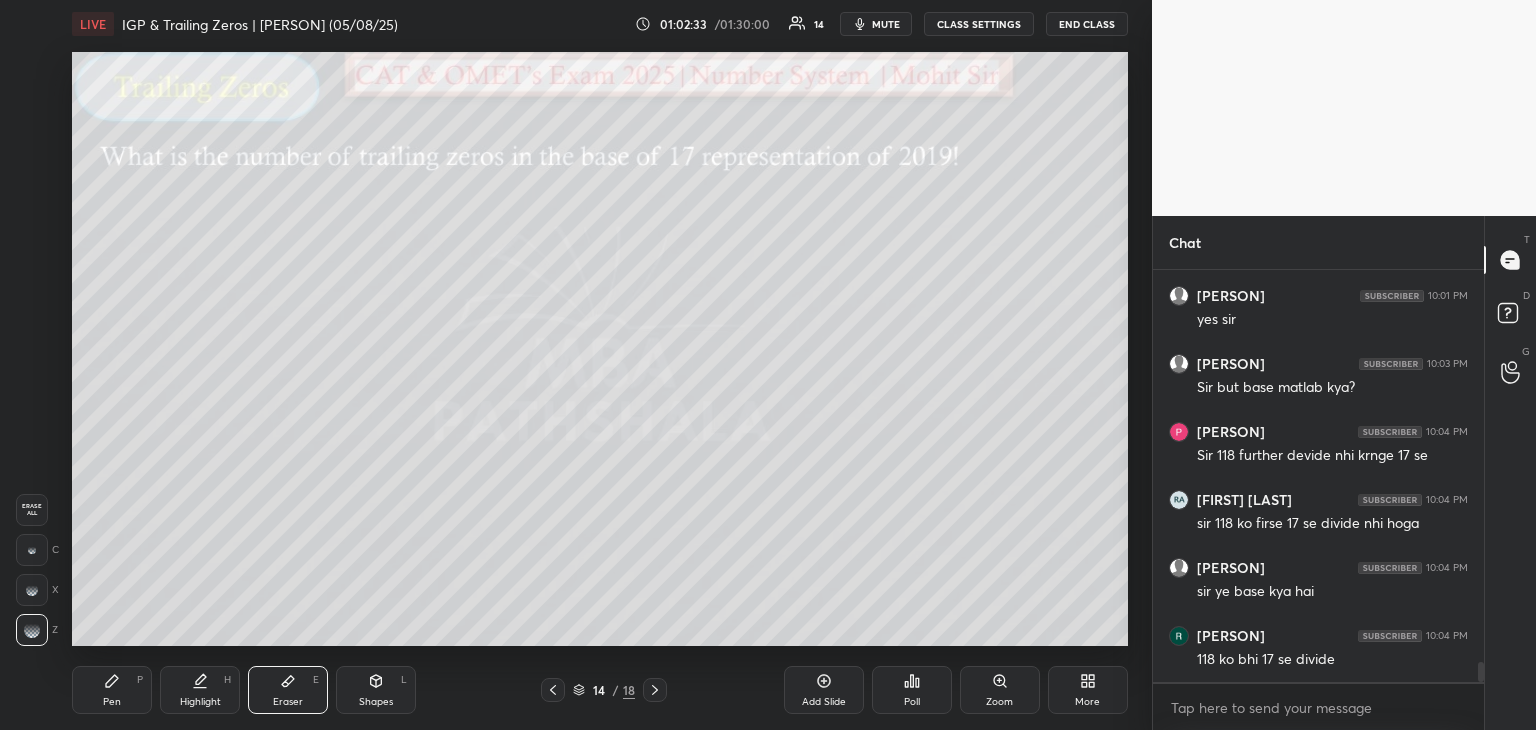 click on "Pen P" at bounding box center [112, 690] 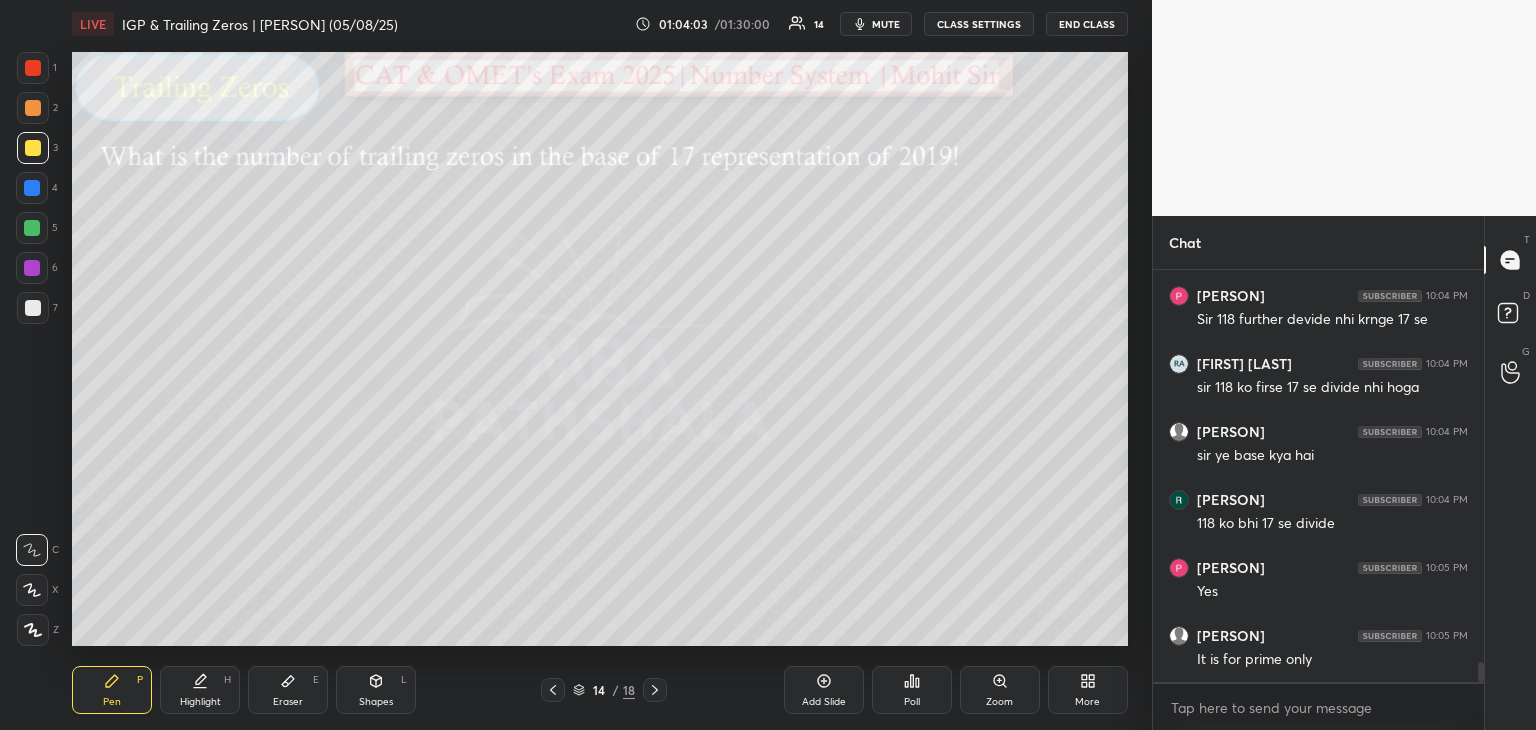 scroll, scrollTop: 8216, scrollLeft: 0, axis: vertical 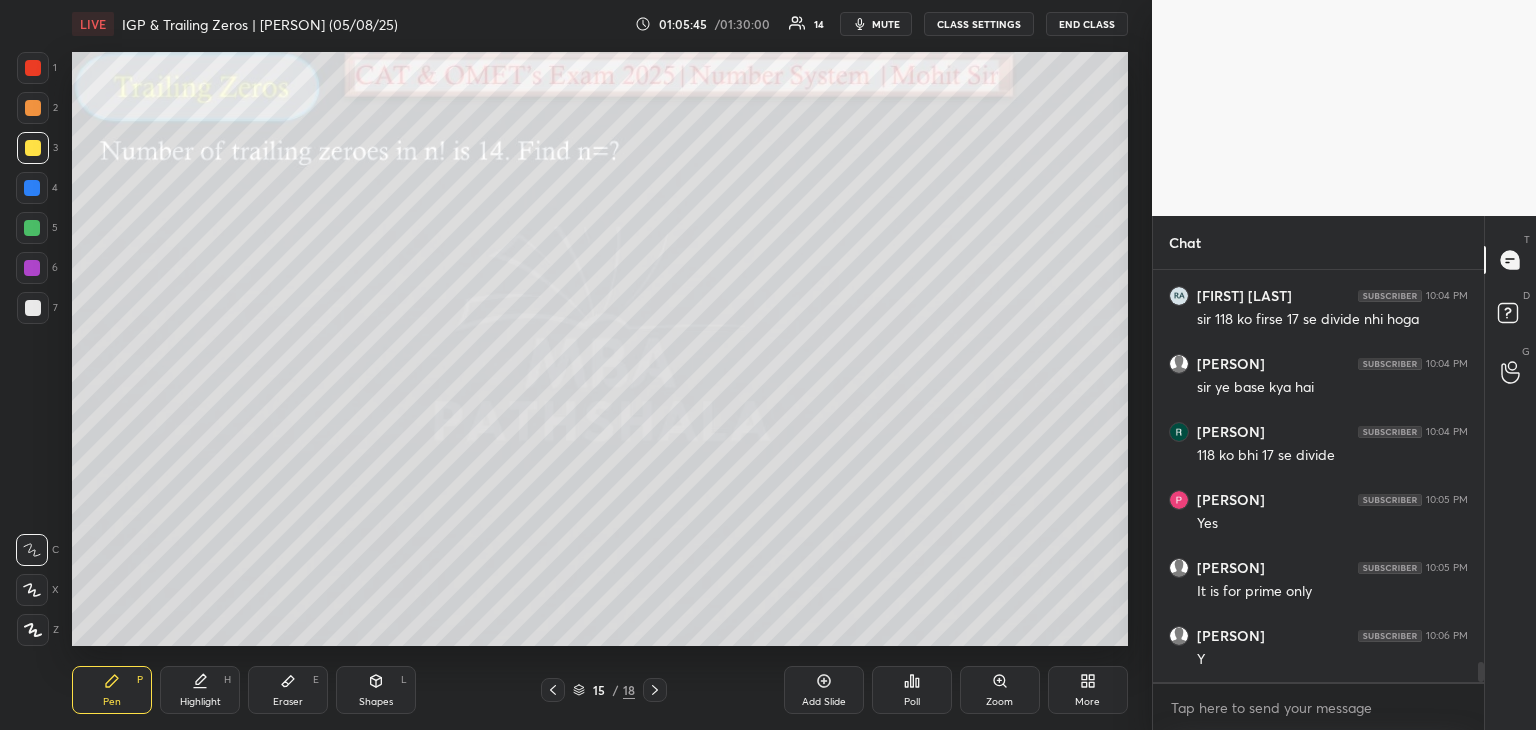 click on "Eraser E" at bounding box center (288, 690) 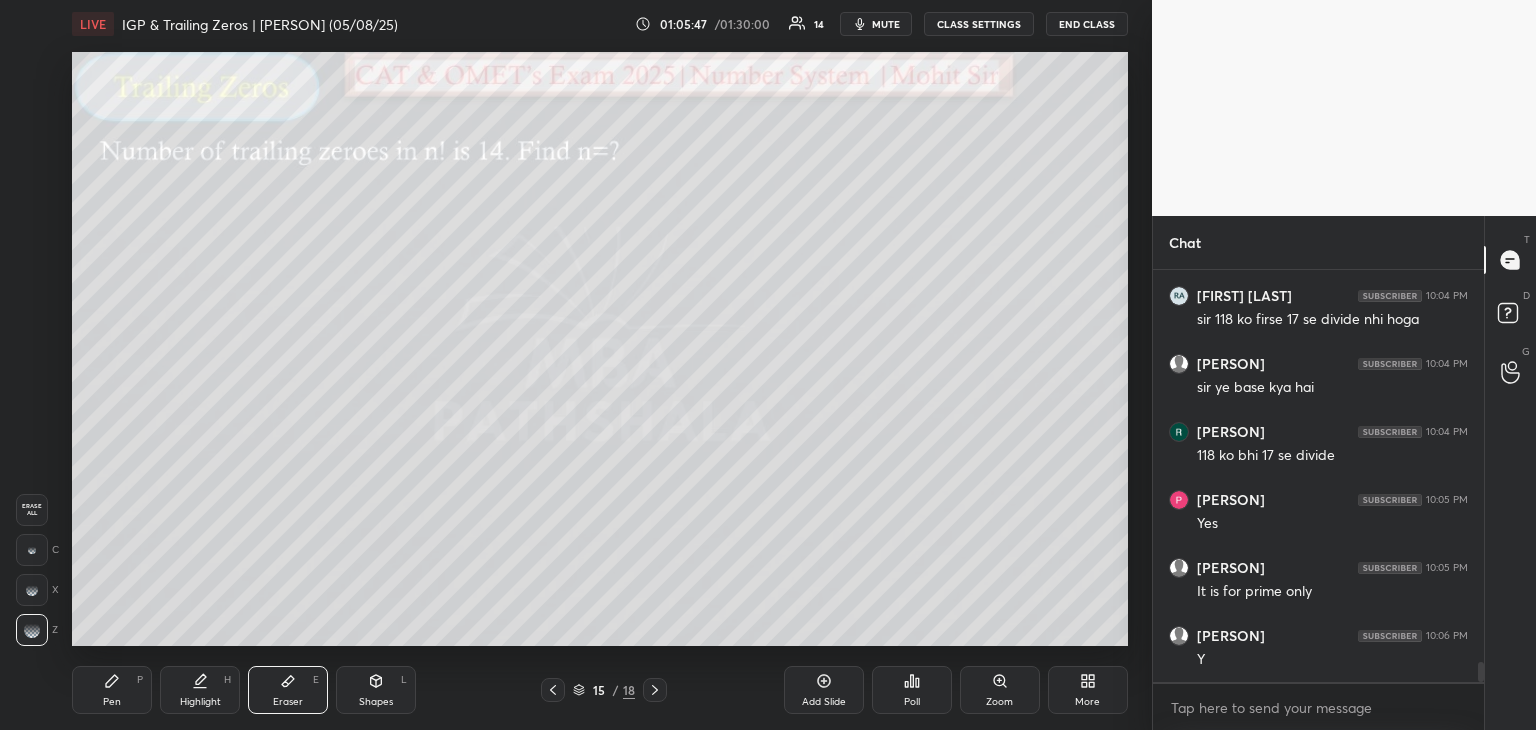 click 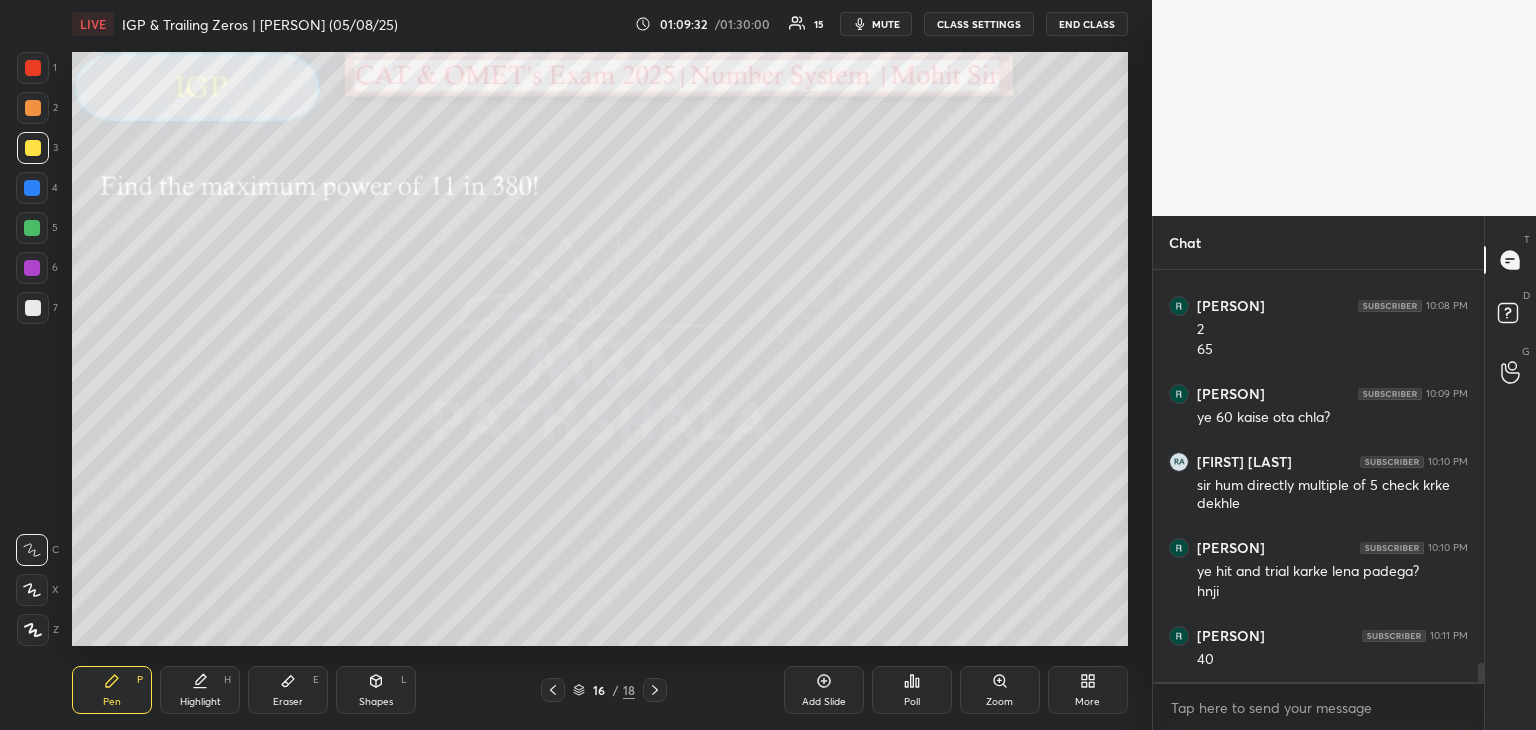 scroll, scrollTop: 8682, scrollLeft: 0, axis: vertical 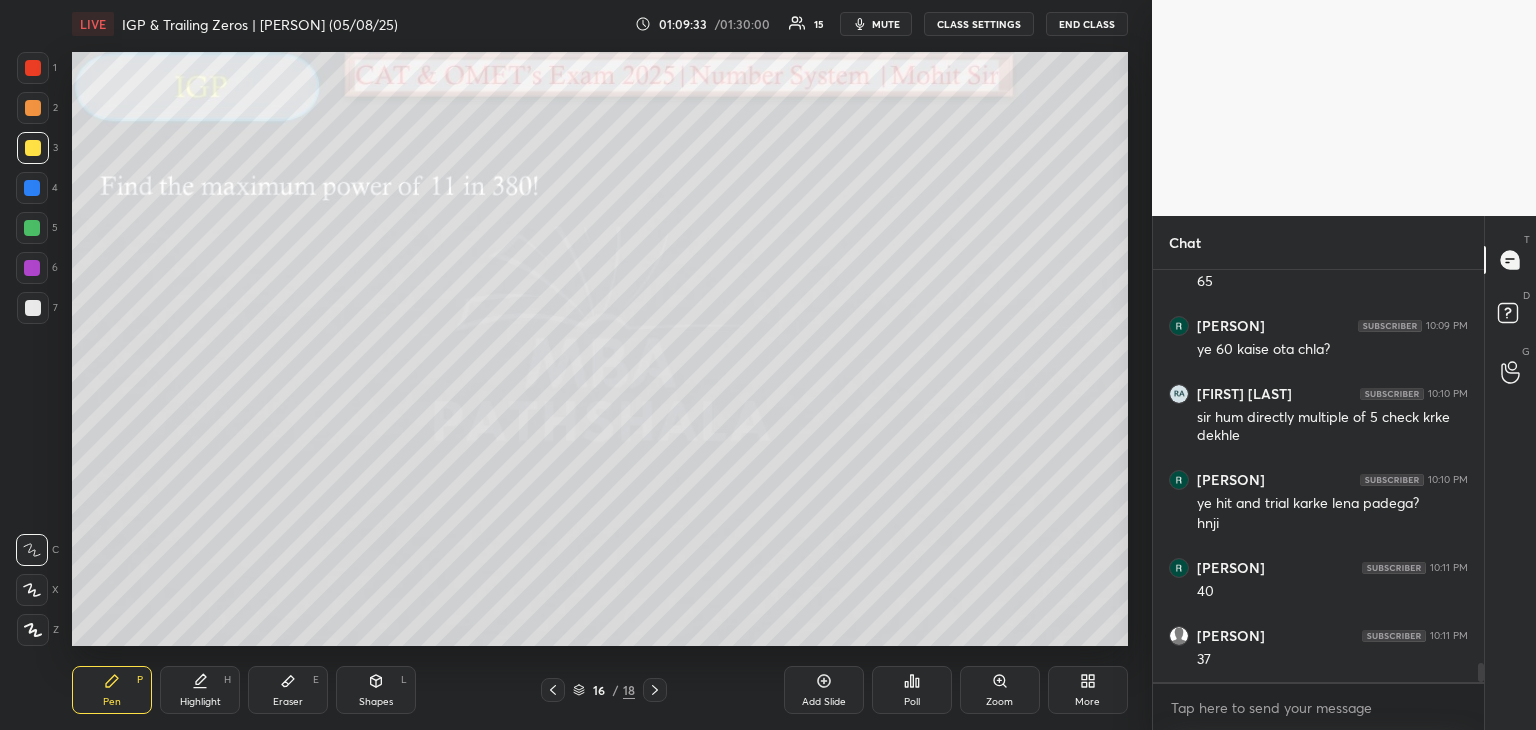 click on "Eraser E" at bounding box center (288, 690) 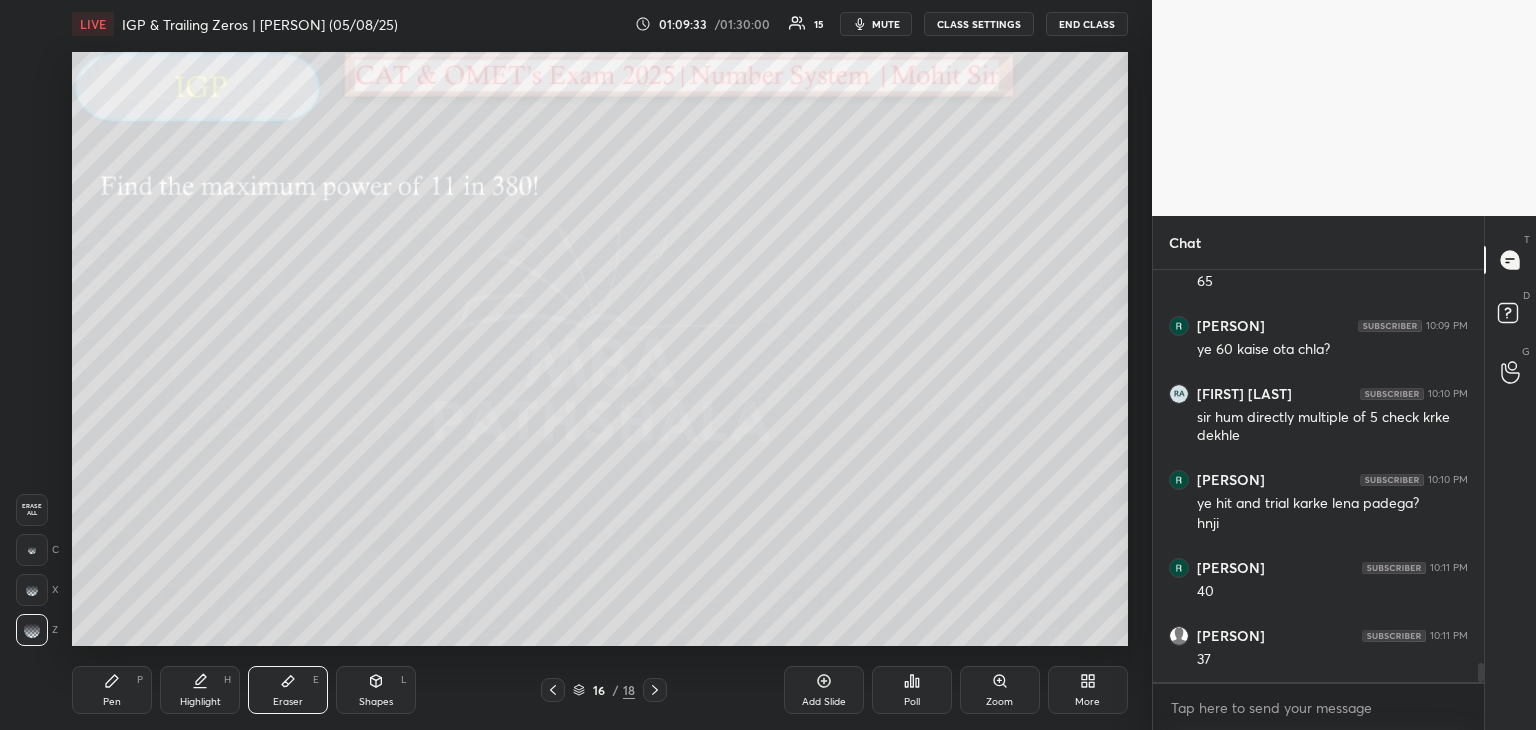 scroll, scrollTop: 8750, scrollLeft: 0, axis: vertical 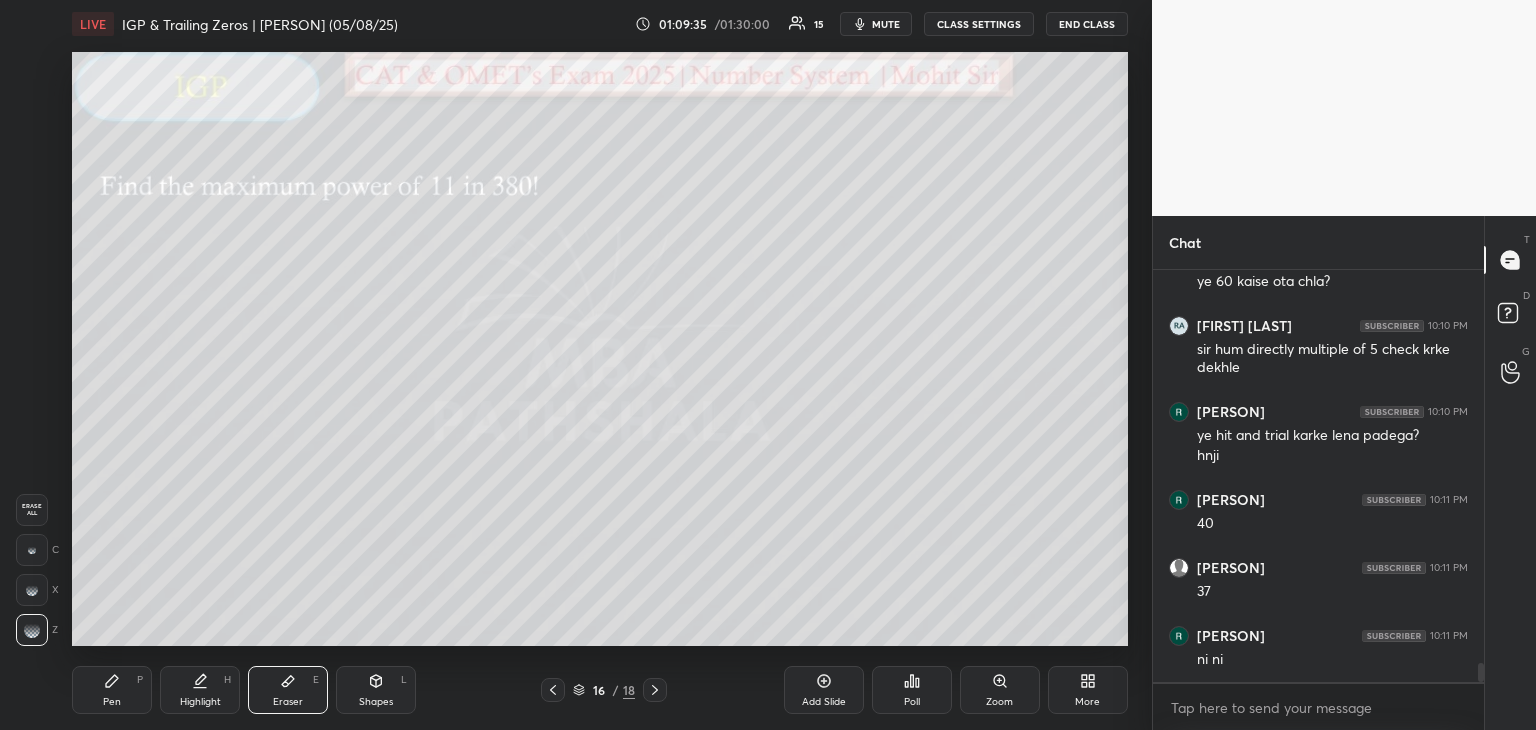 click 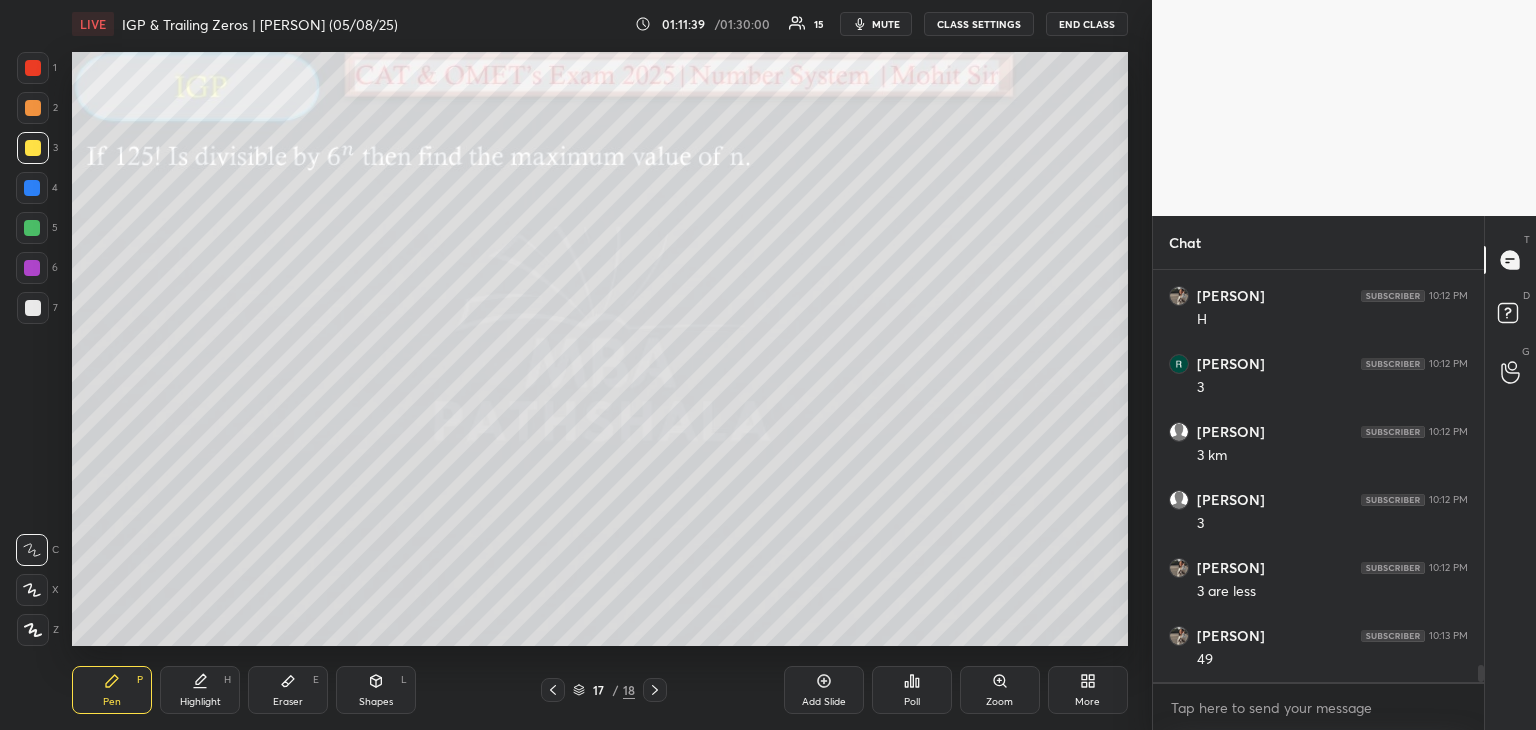 scroll, scrollTop: 9362, scrollLeft: 0, axis: vertical 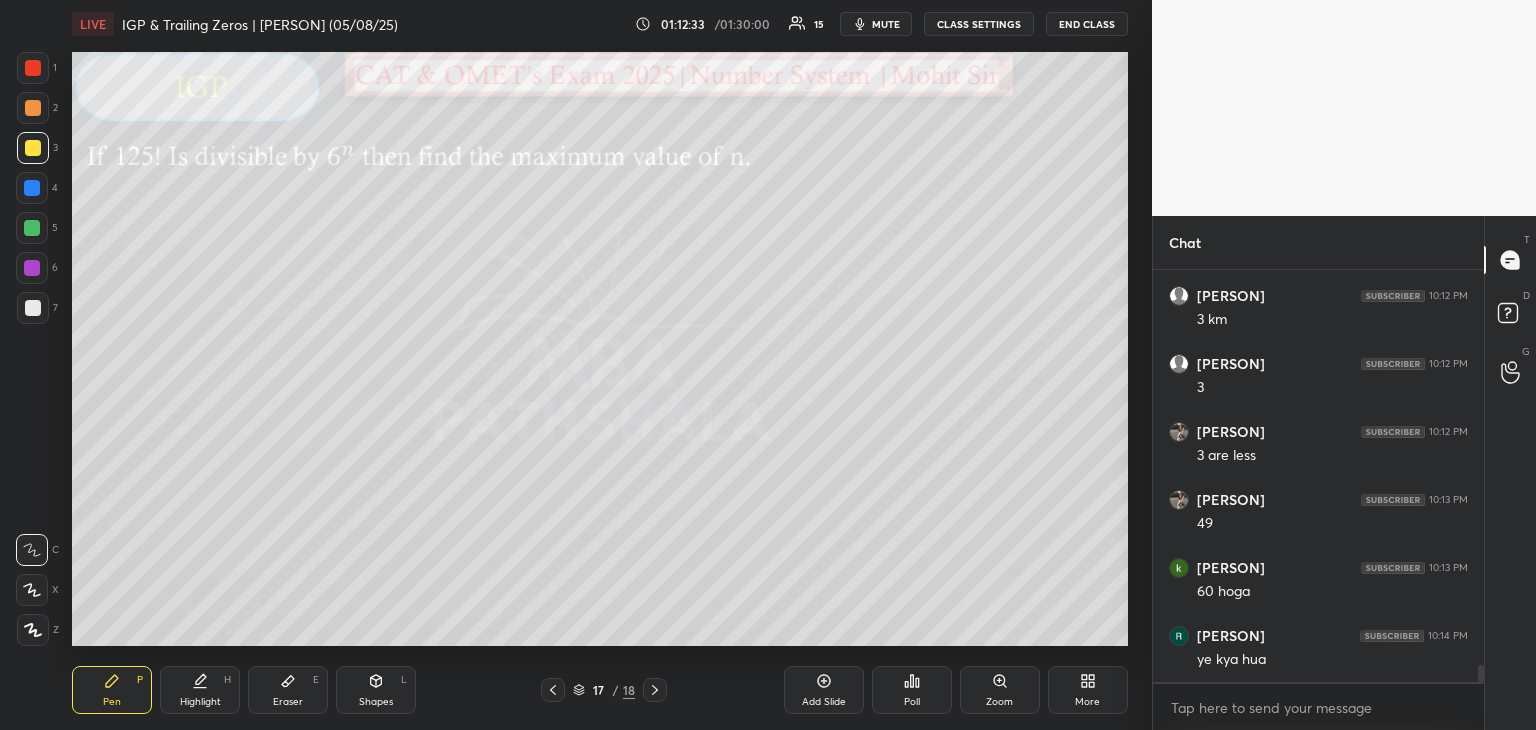 click on "Eraser E" at bounding box center (288, 690) 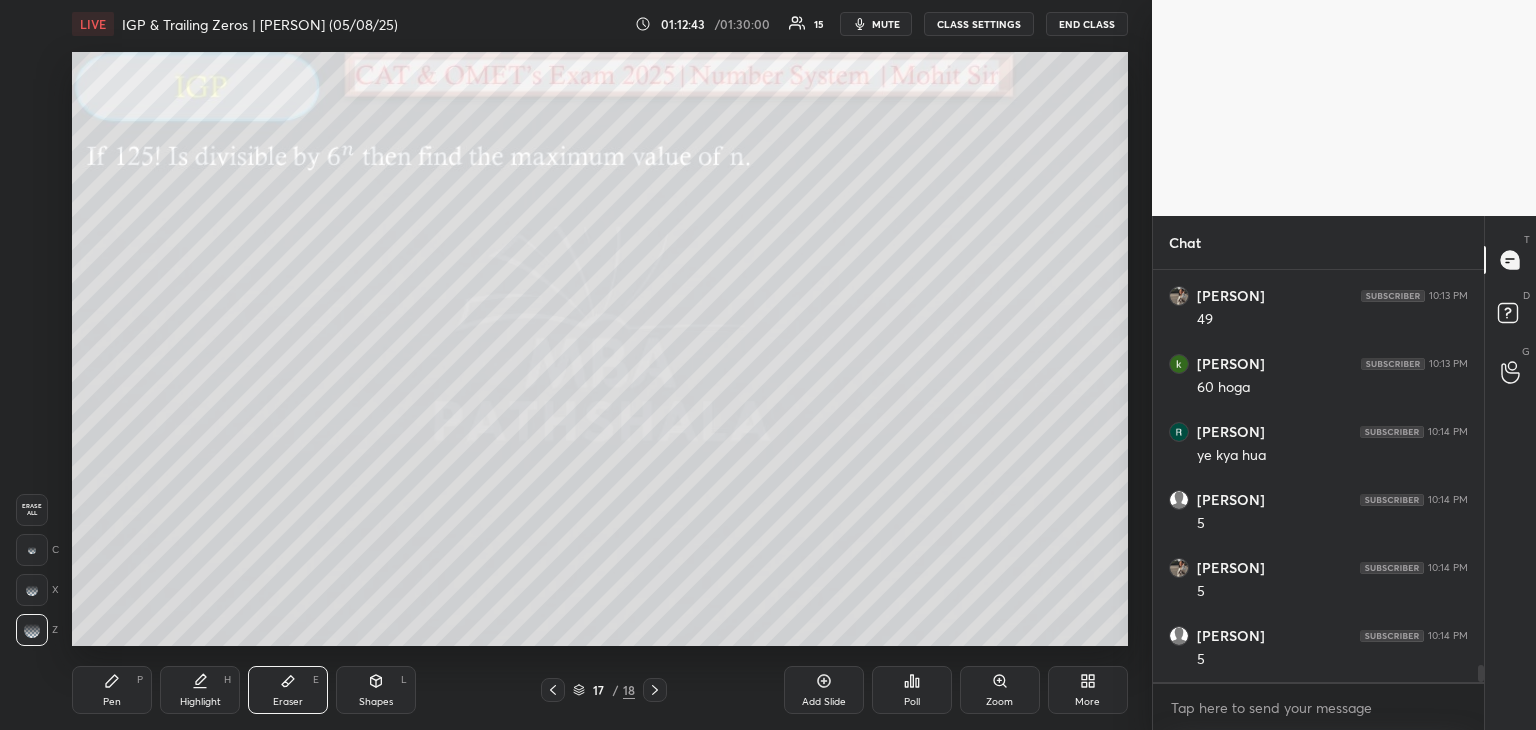scroll, scrollTop: 9702, scrollLeft: 0, axis: vertical 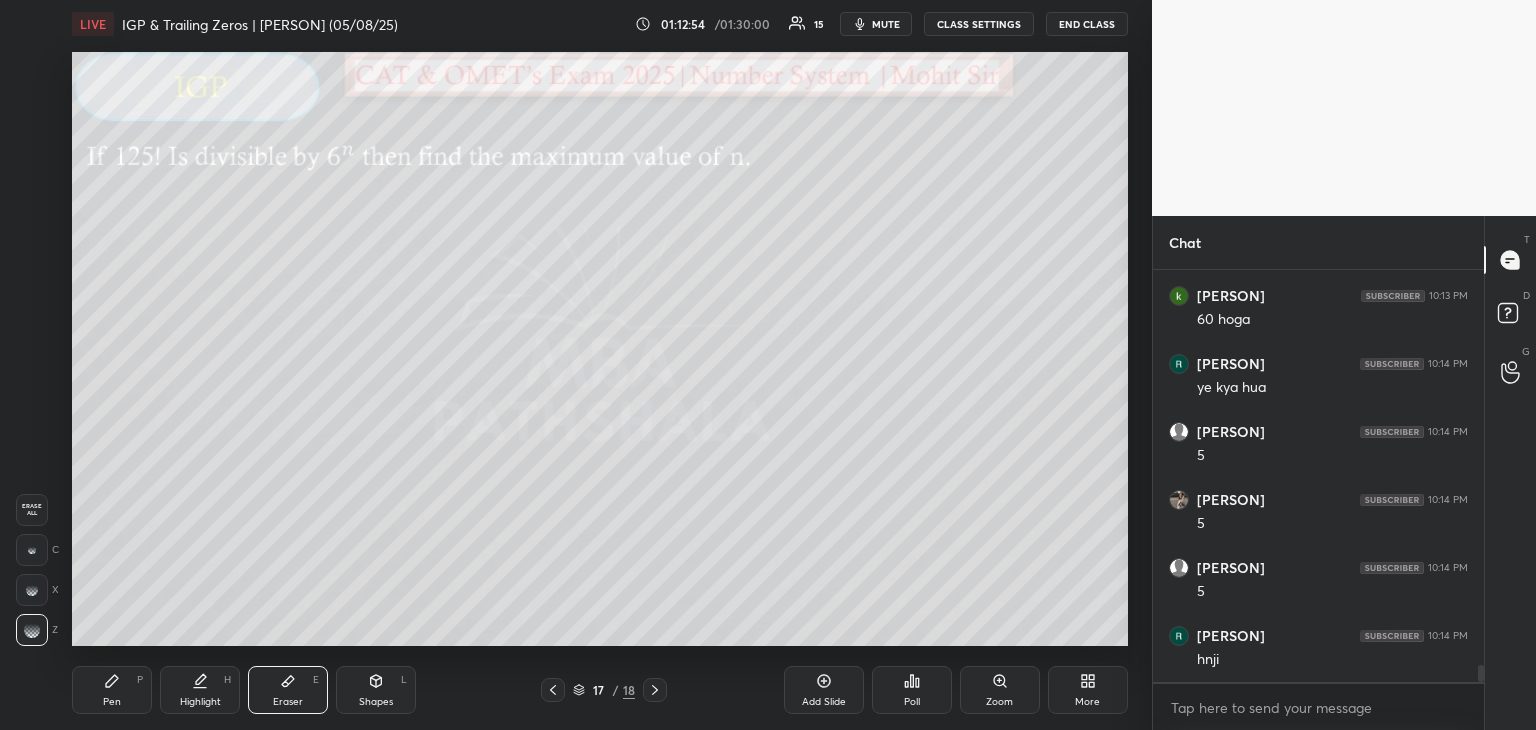 click 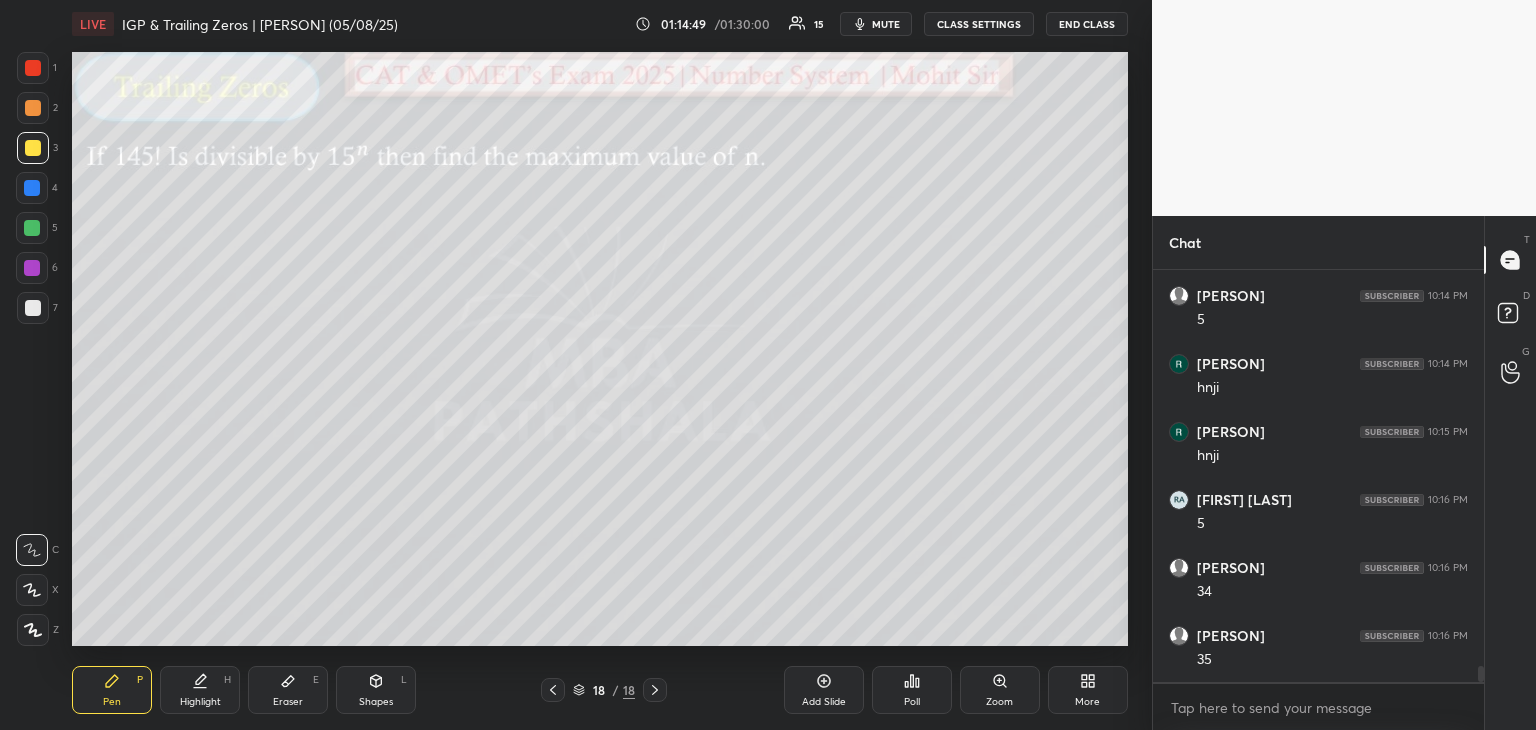 scroll, scrollTop: 10042, scrollLeft: 0, axis: vertical 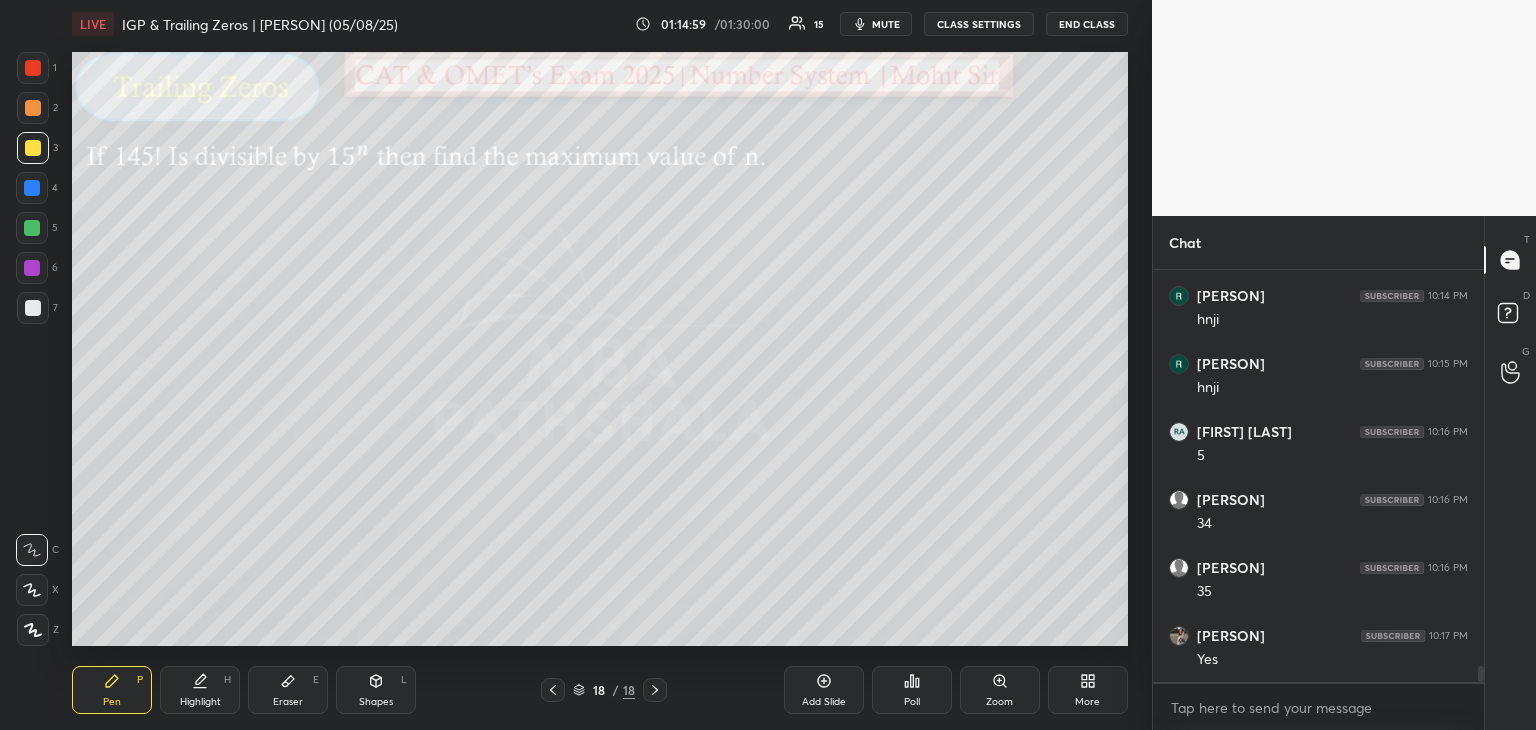 click 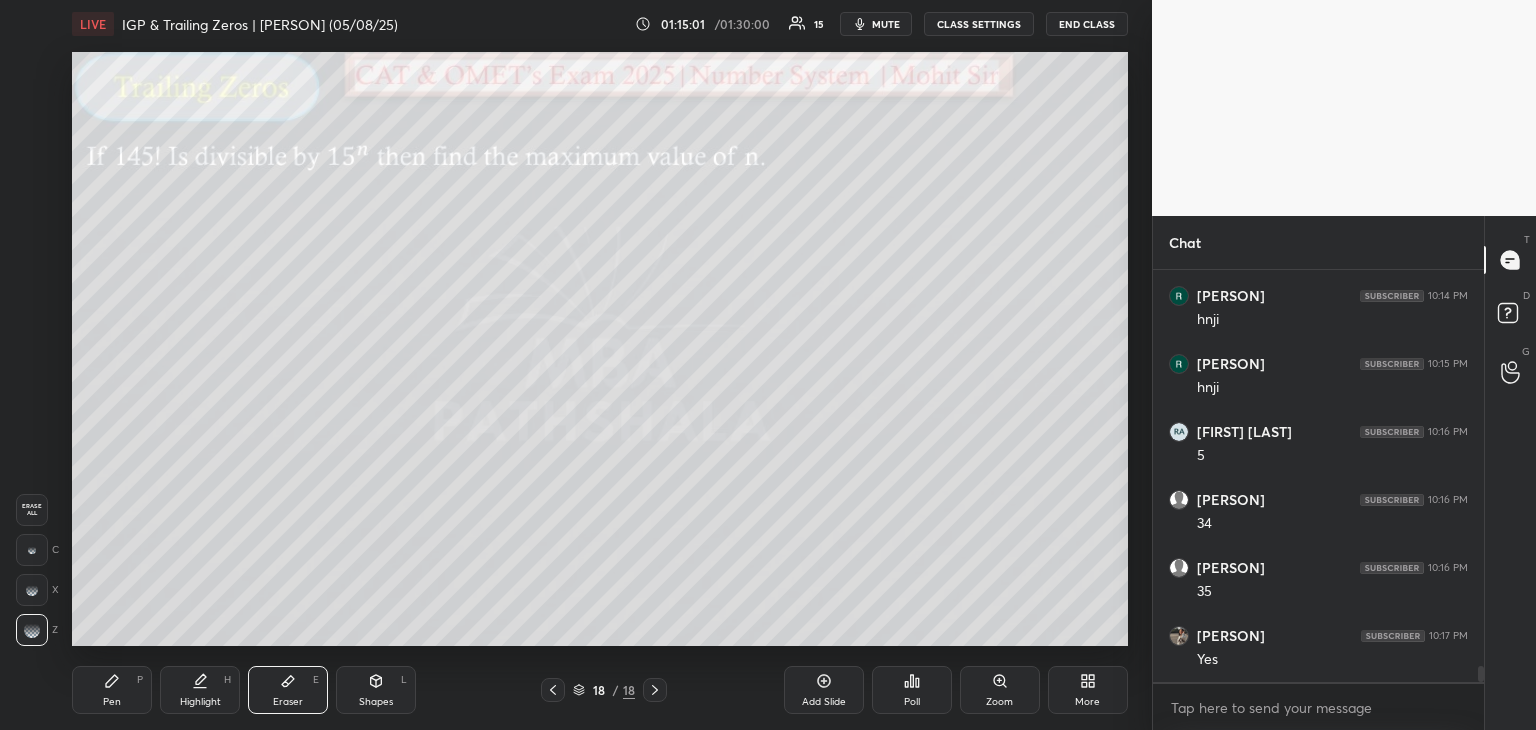 click on "Pen P" at bounding box center [112, 690] 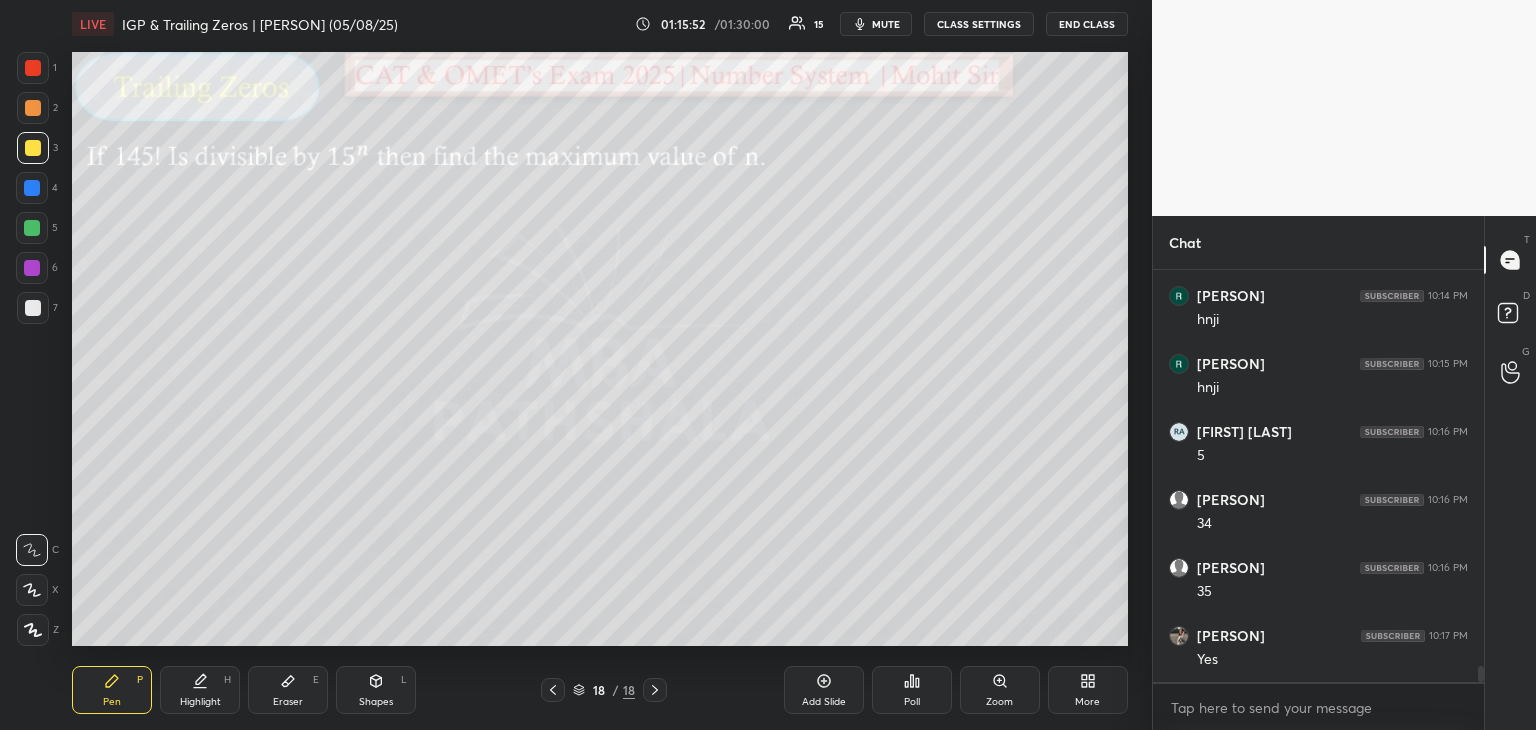 click on "Add Slide" at bounding box center (824, 690) 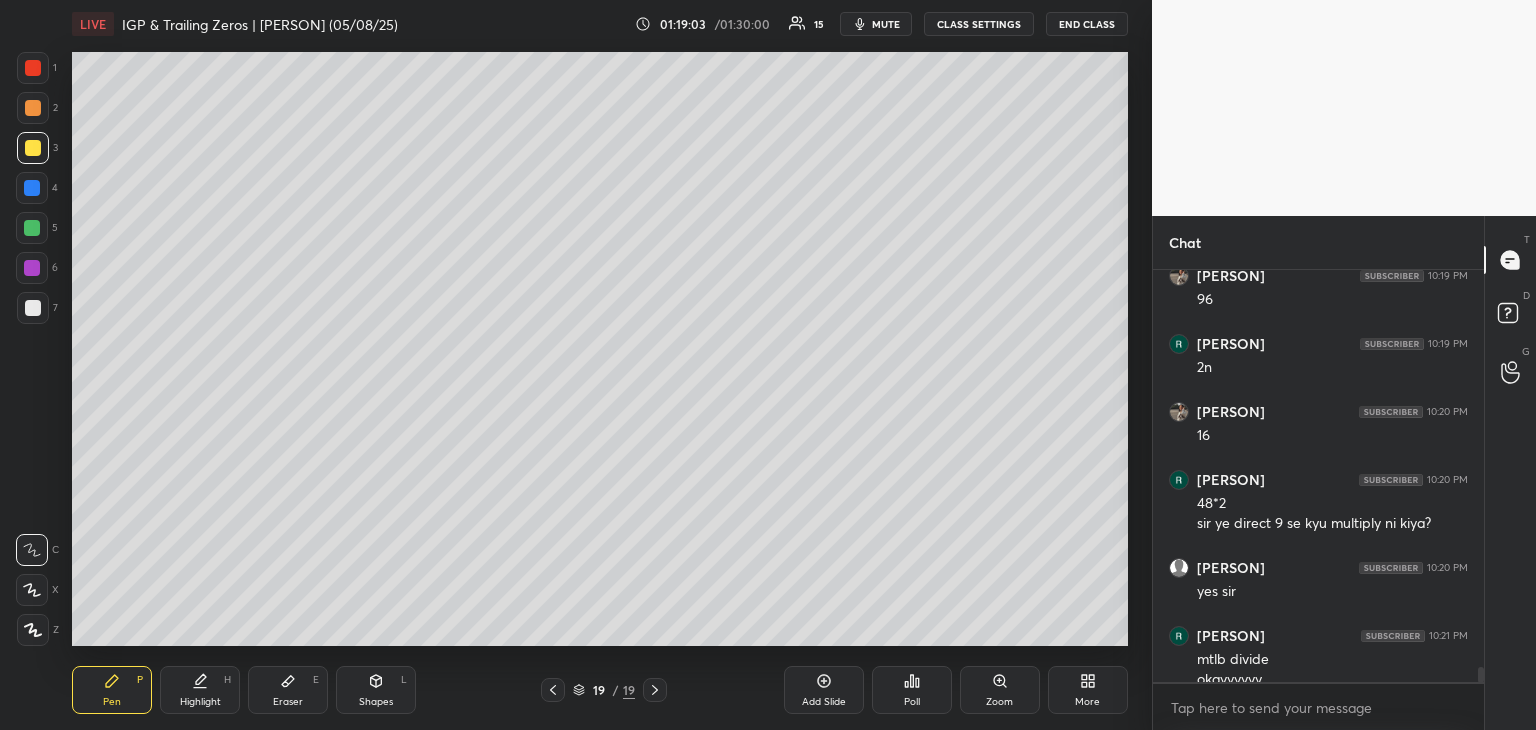 scroll, scrollTop: 10558, scrollLeft: 0, axis: vertical 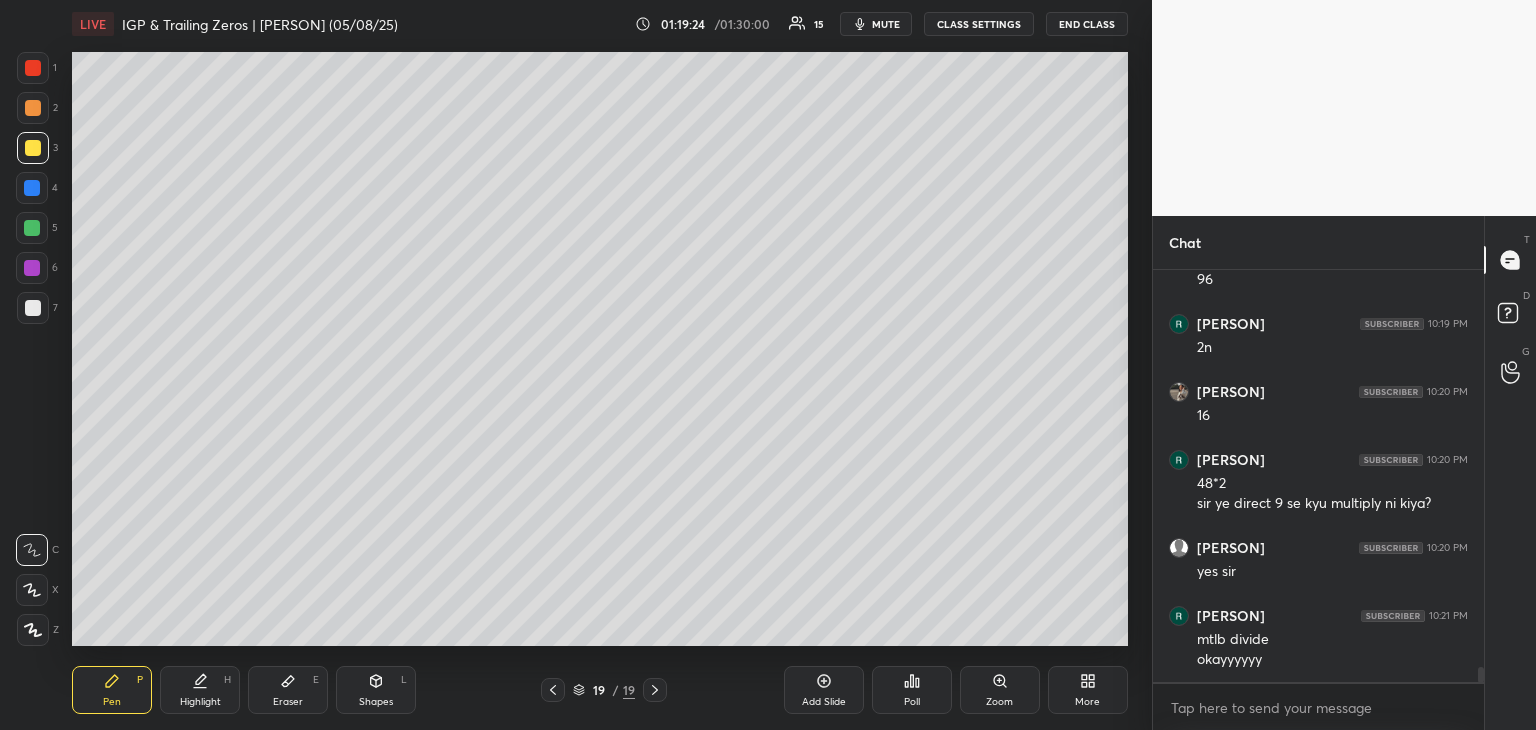 click 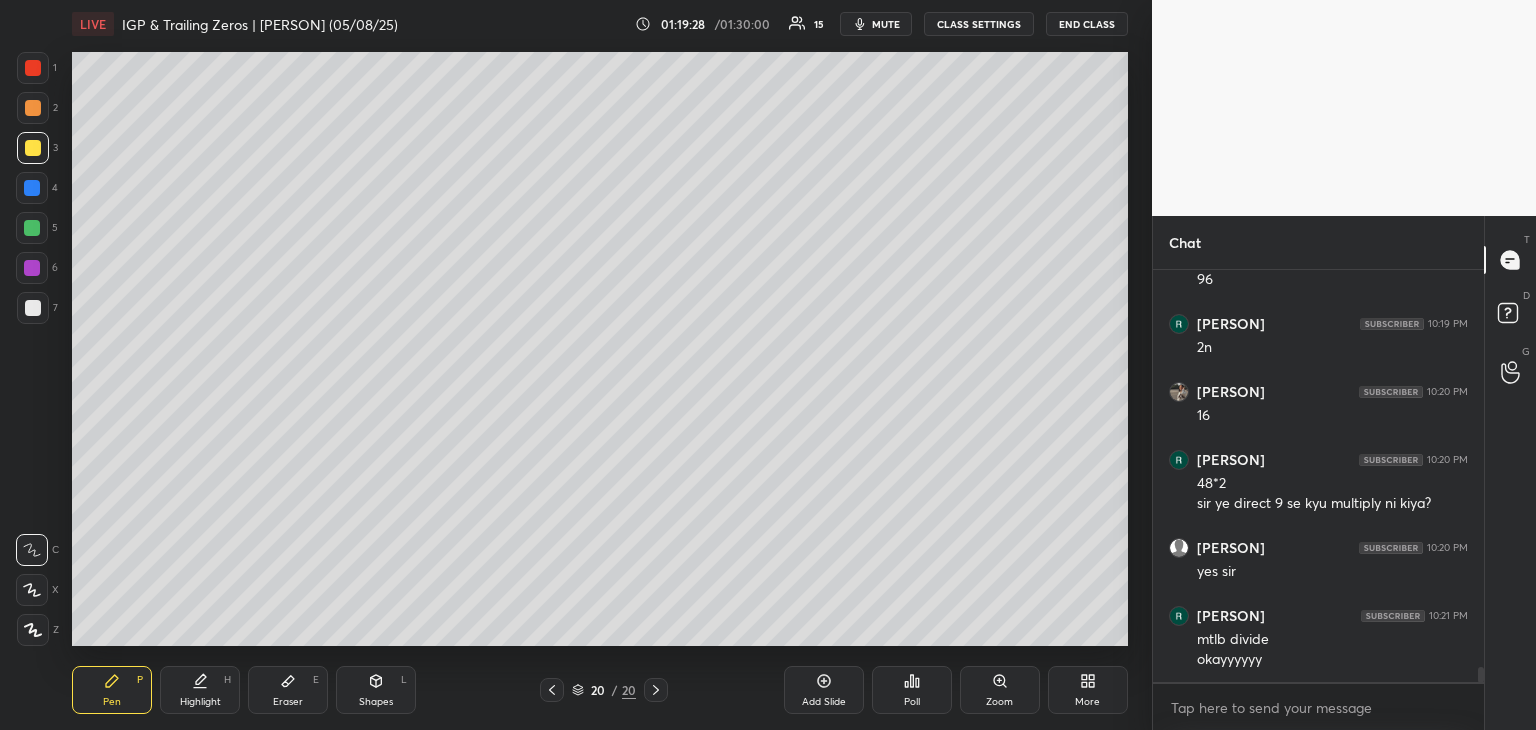 scroll, scrollTop: 10626, scrollLeft: 0, axis: vertical 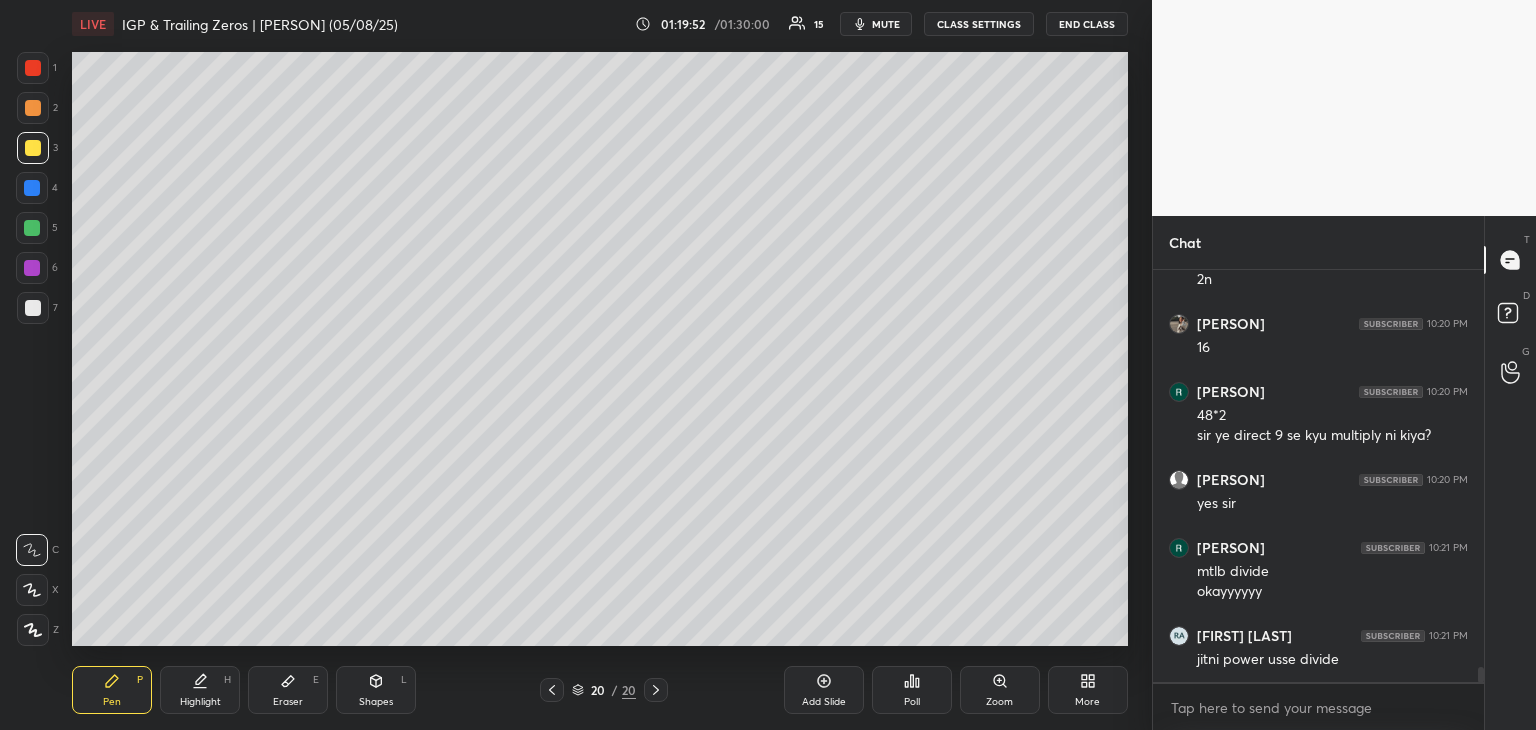 click 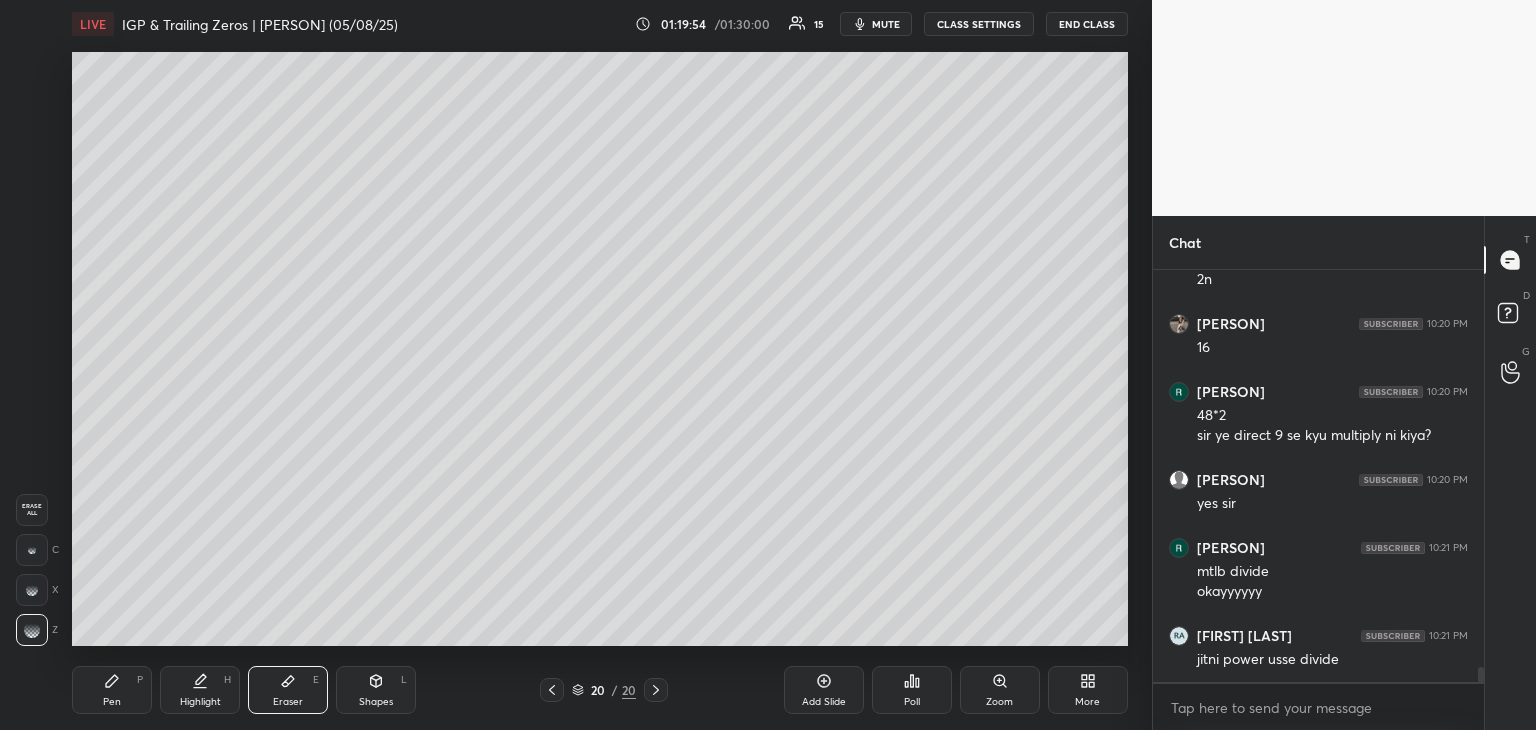 click 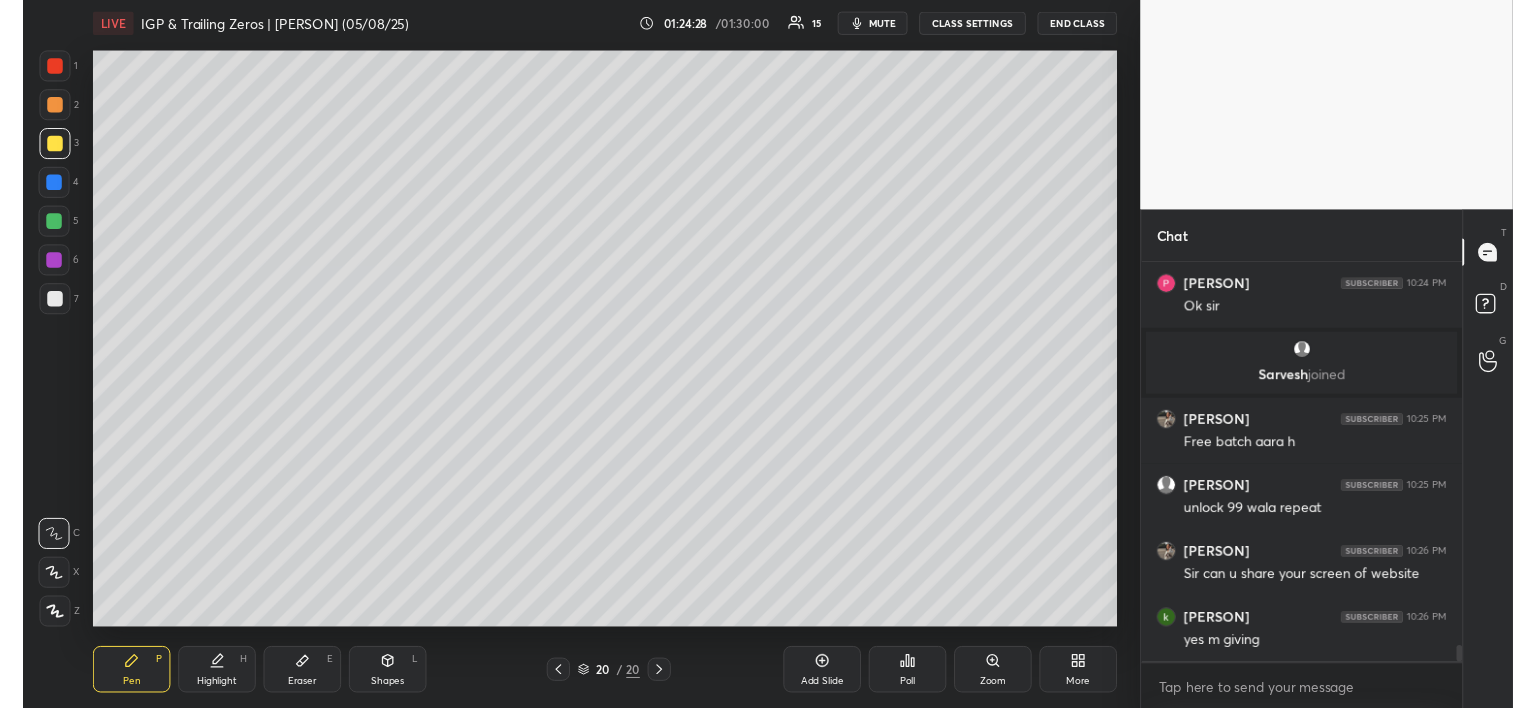scroll, scrollTop: 9696, scrollLeft: 0, axis: vertical 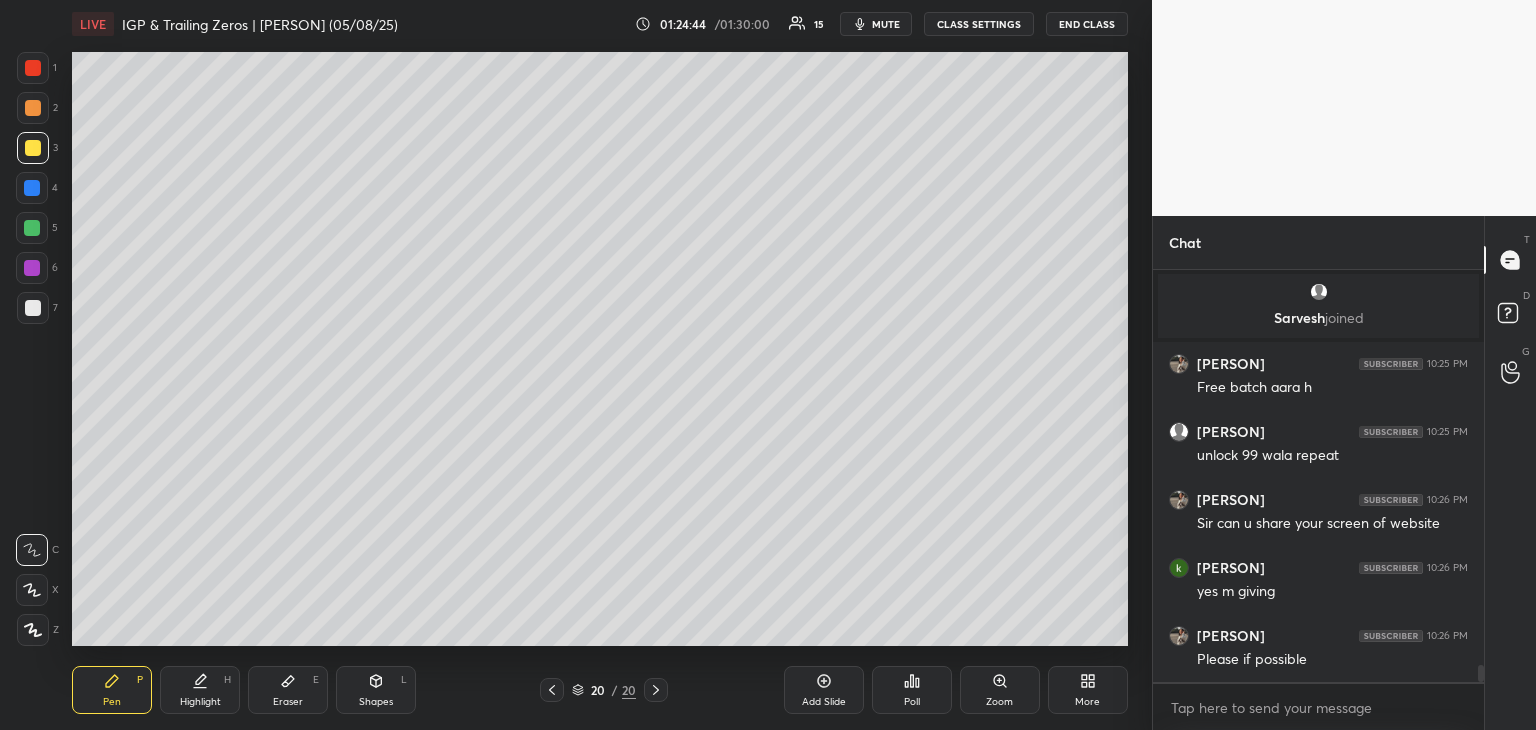 click on "Add Slide" at bounding box center (824, 690) 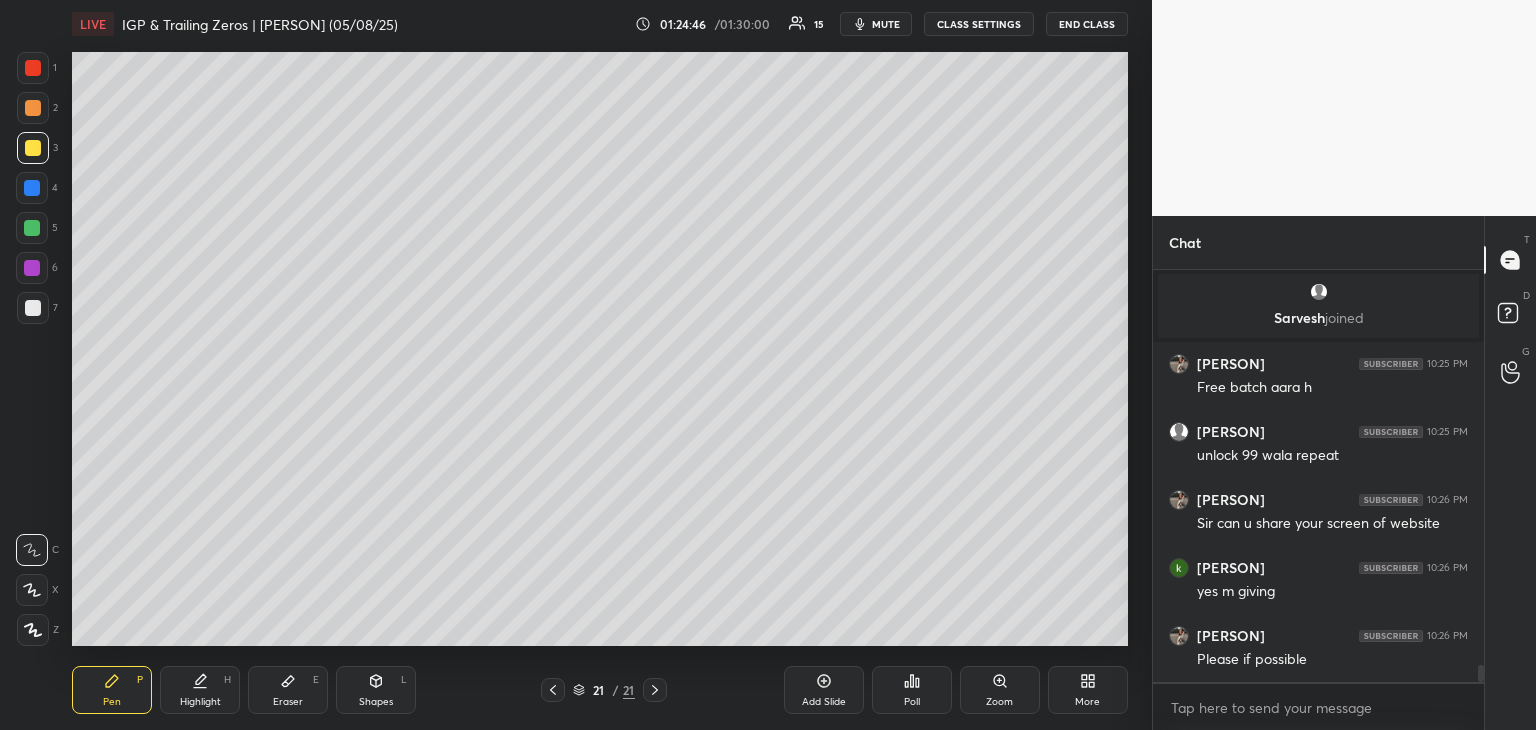 click 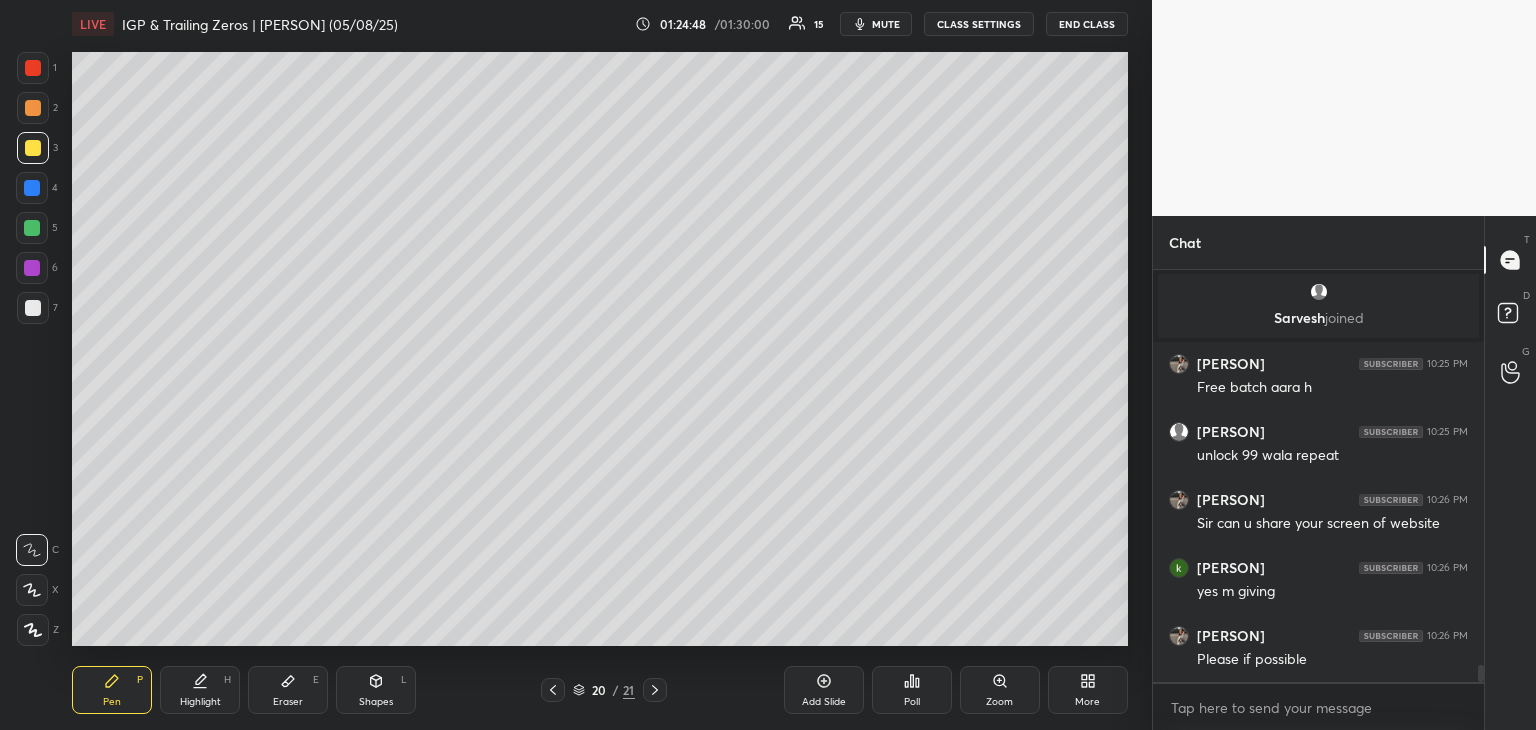 click 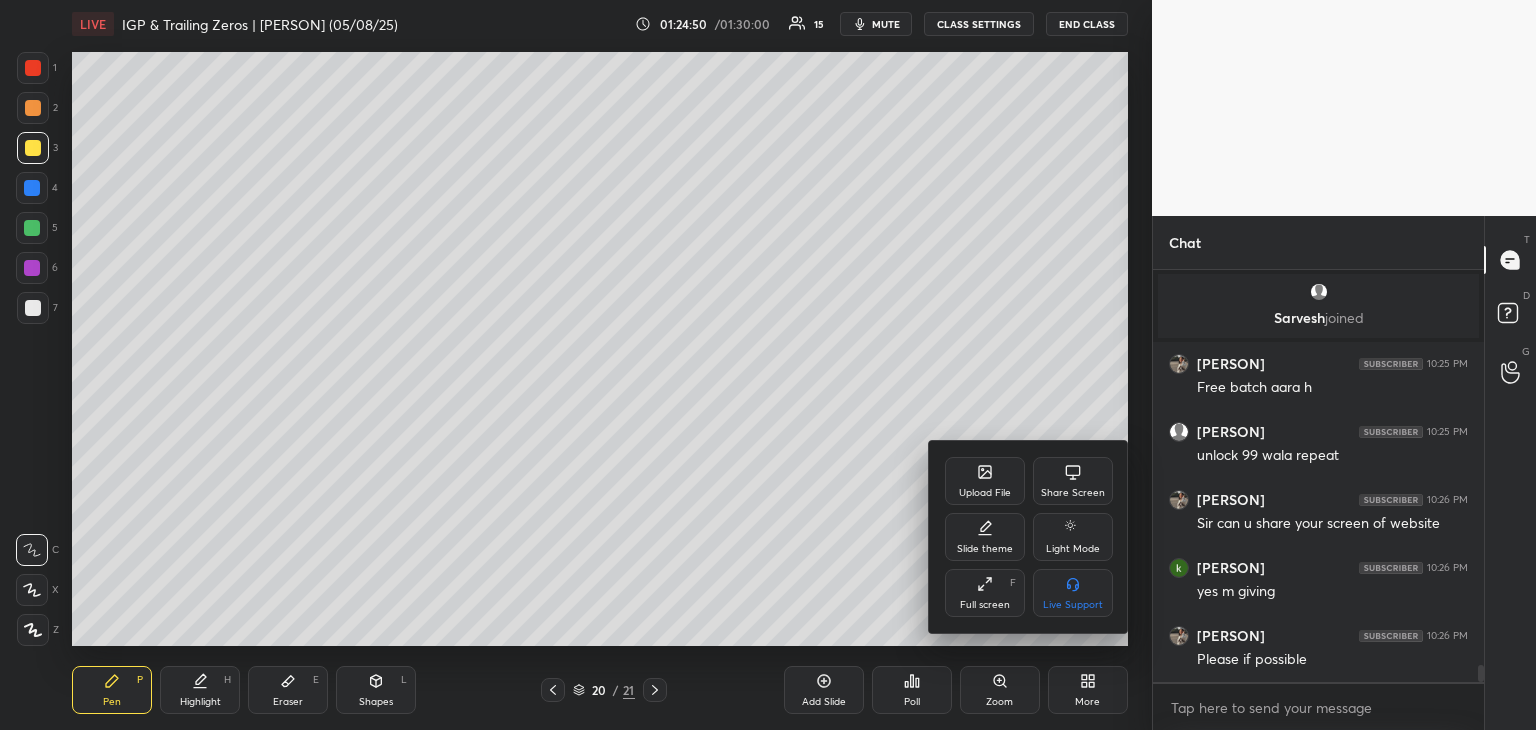 click 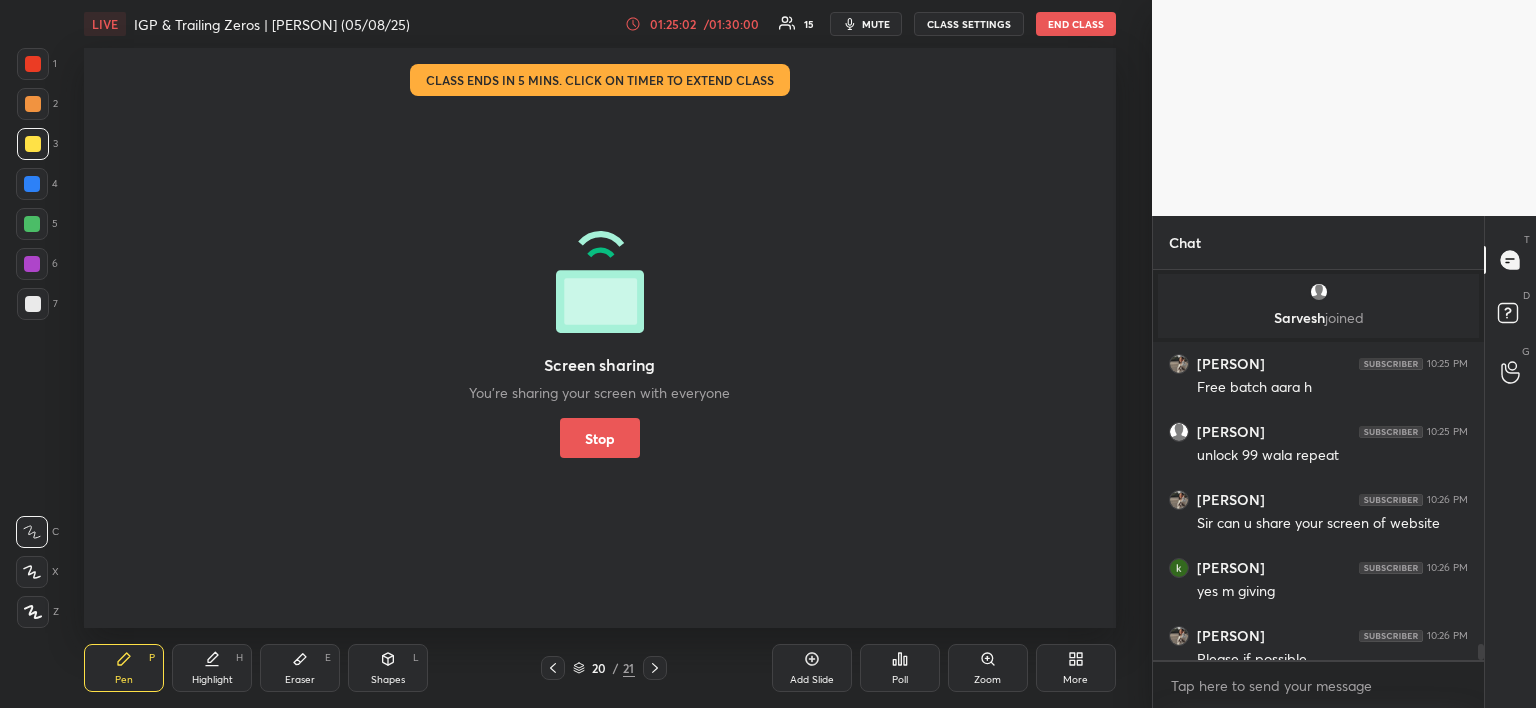 scroll, scrollTop: 580, scrollLeft: 1072, axis: both 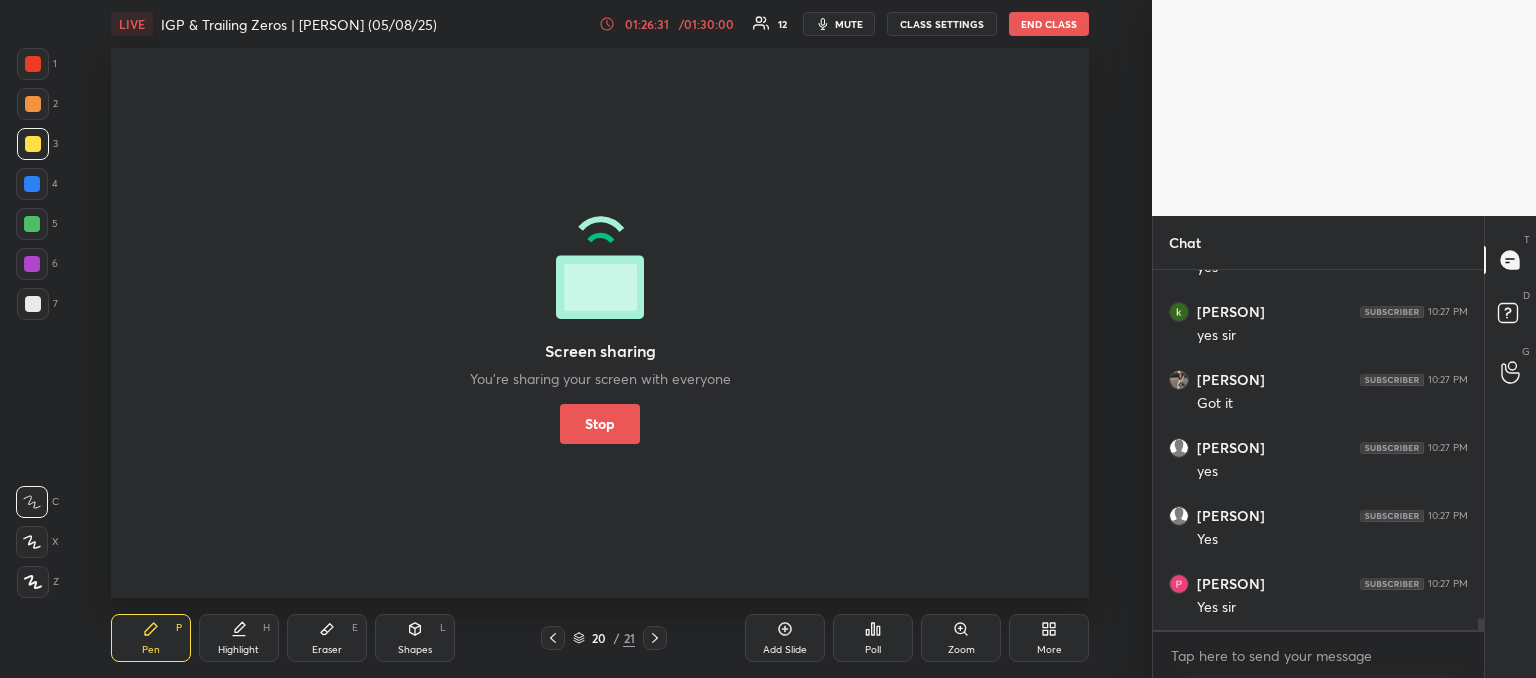 click on "Stop" at bounding box center (600, 423) 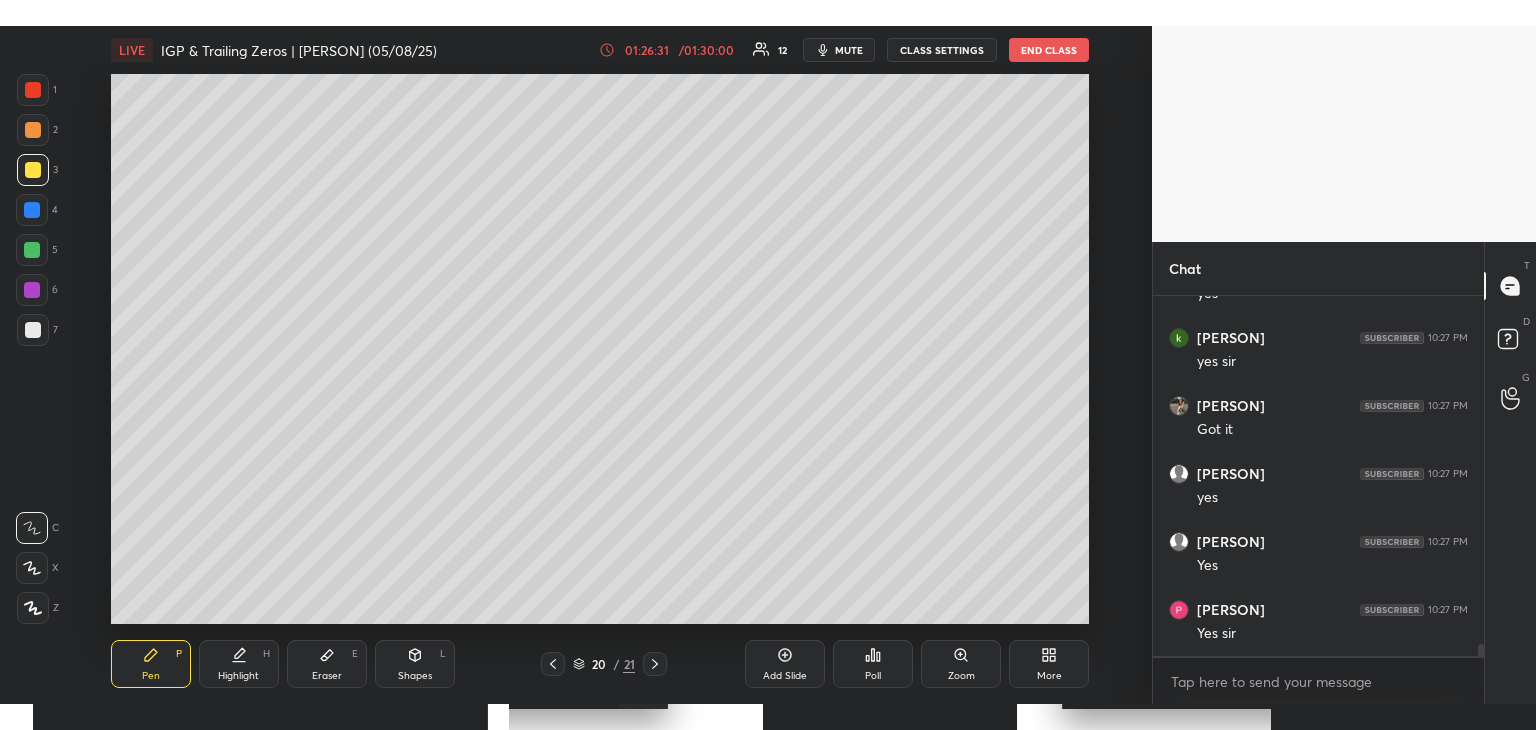 scroll, scrollTop: 99397, scrollLeft: 98928, axis: both 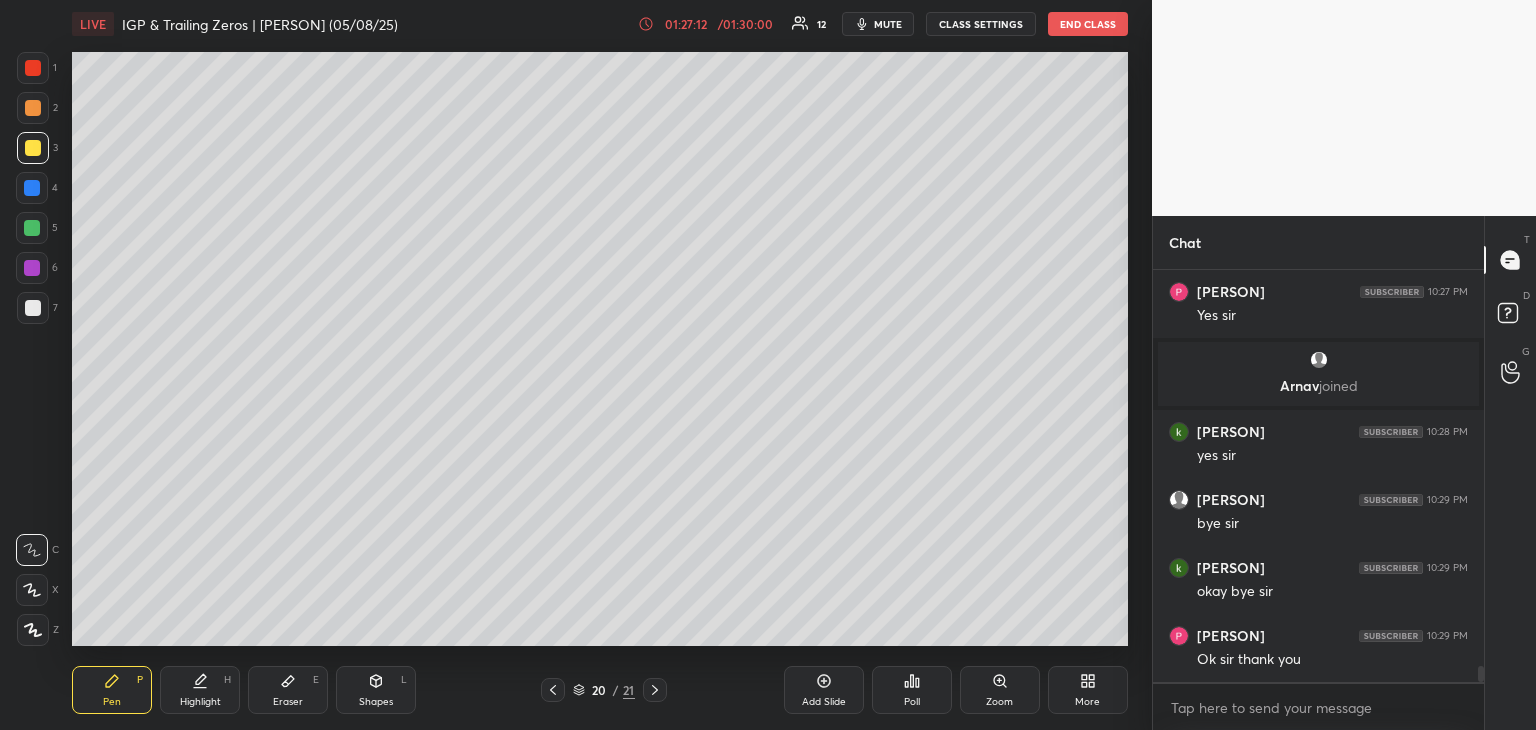 click on "END CLASS" at bounding box center [1088, 24] 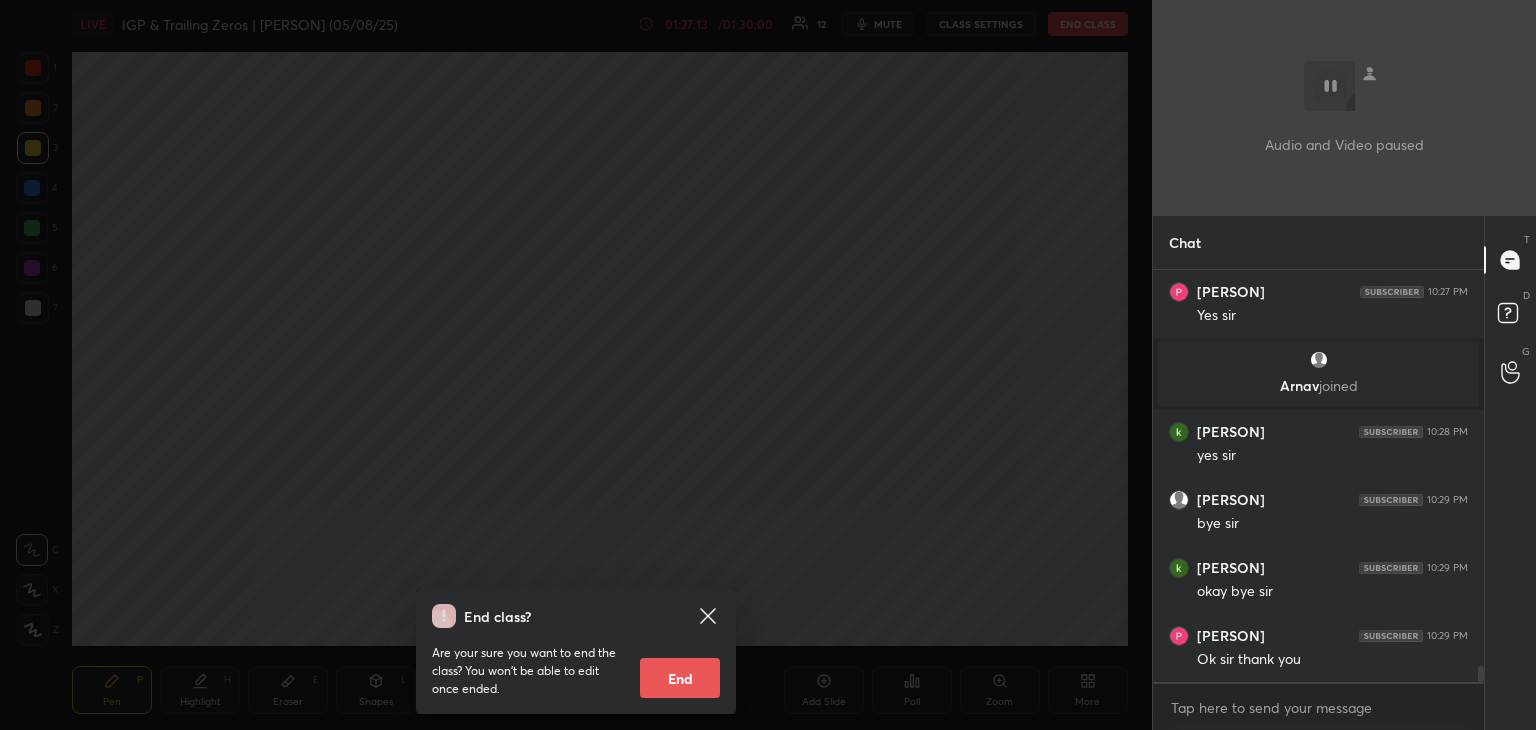 click on "End" at bounding box center (680, 678) 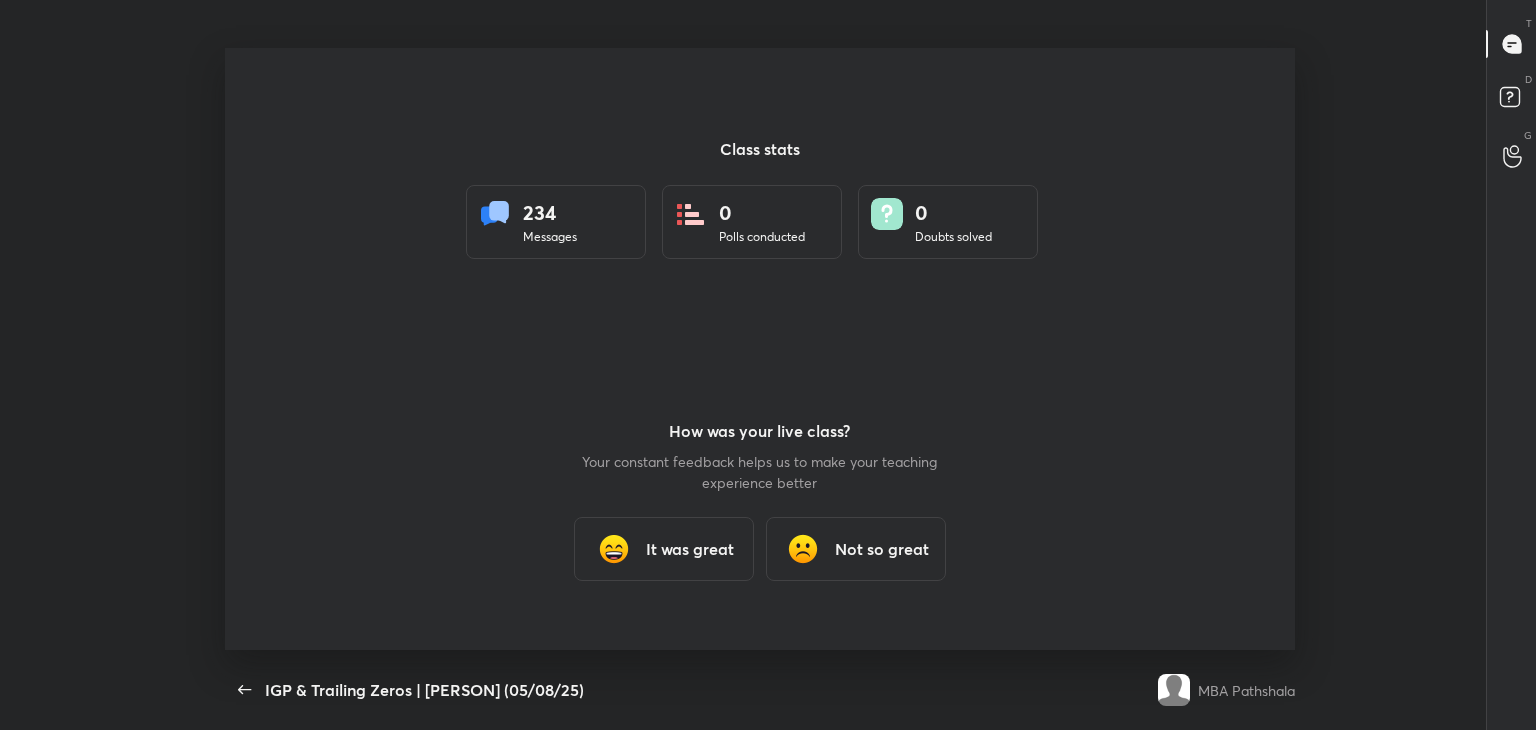 scroll, scrollTop: 99397, scrollLeft: 98715, axis: both 